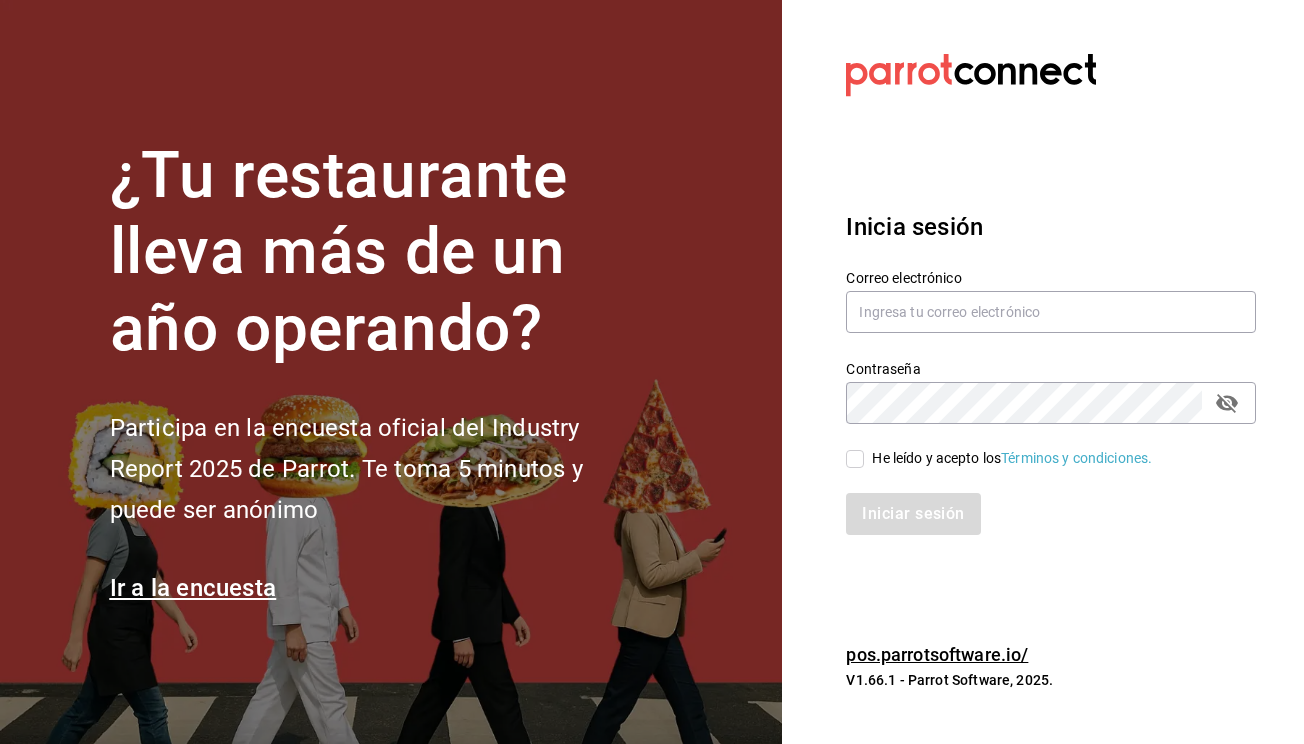 scroll, scrollTop: 0, scrollLeft: 0, axis: both 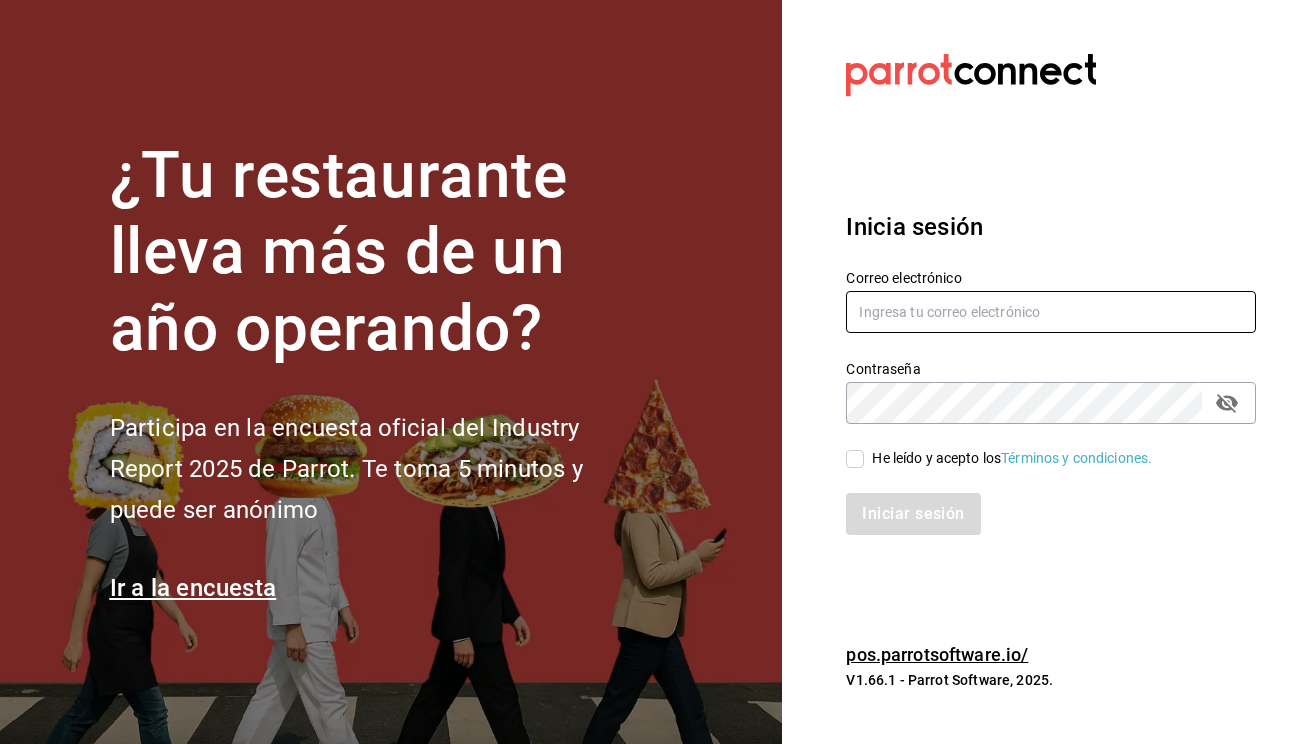 type on "antojitoslolita.villadepozos@gmail.com" 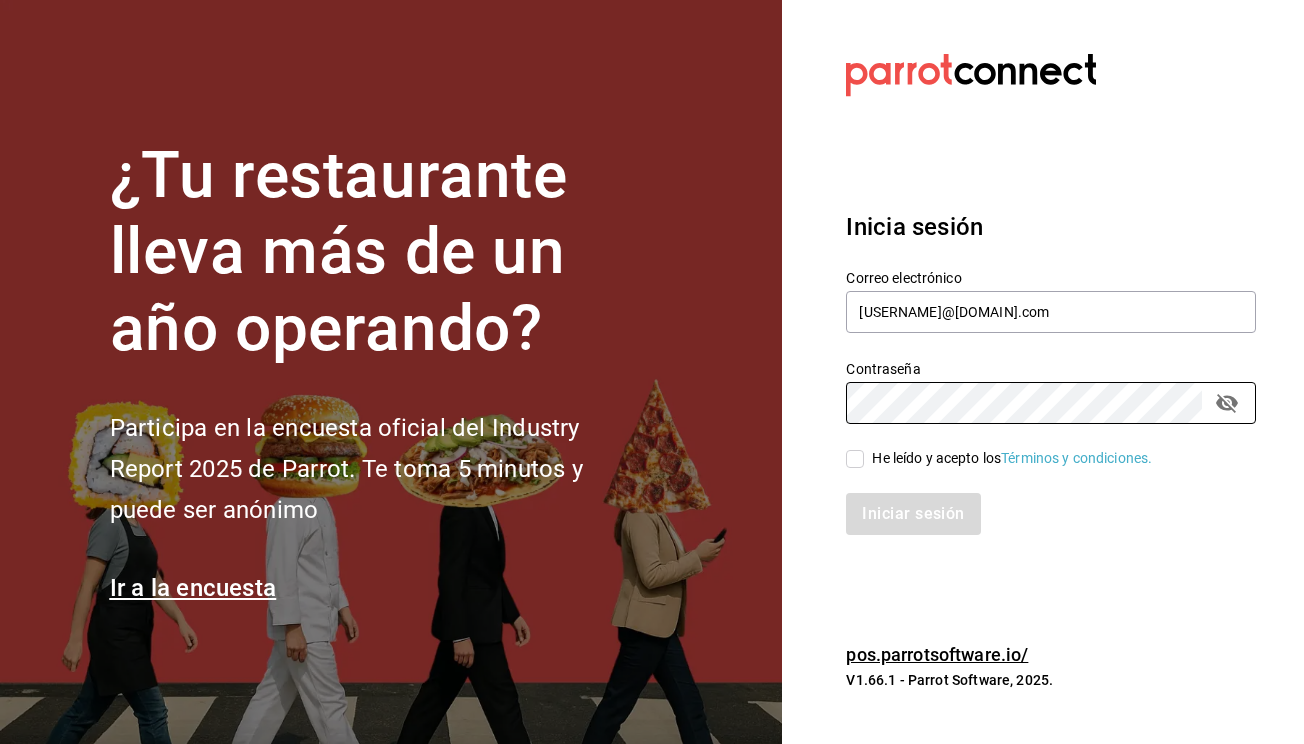 click on "He leído y acepto los  Términos y condiciones." at bounding box center (855, 459) 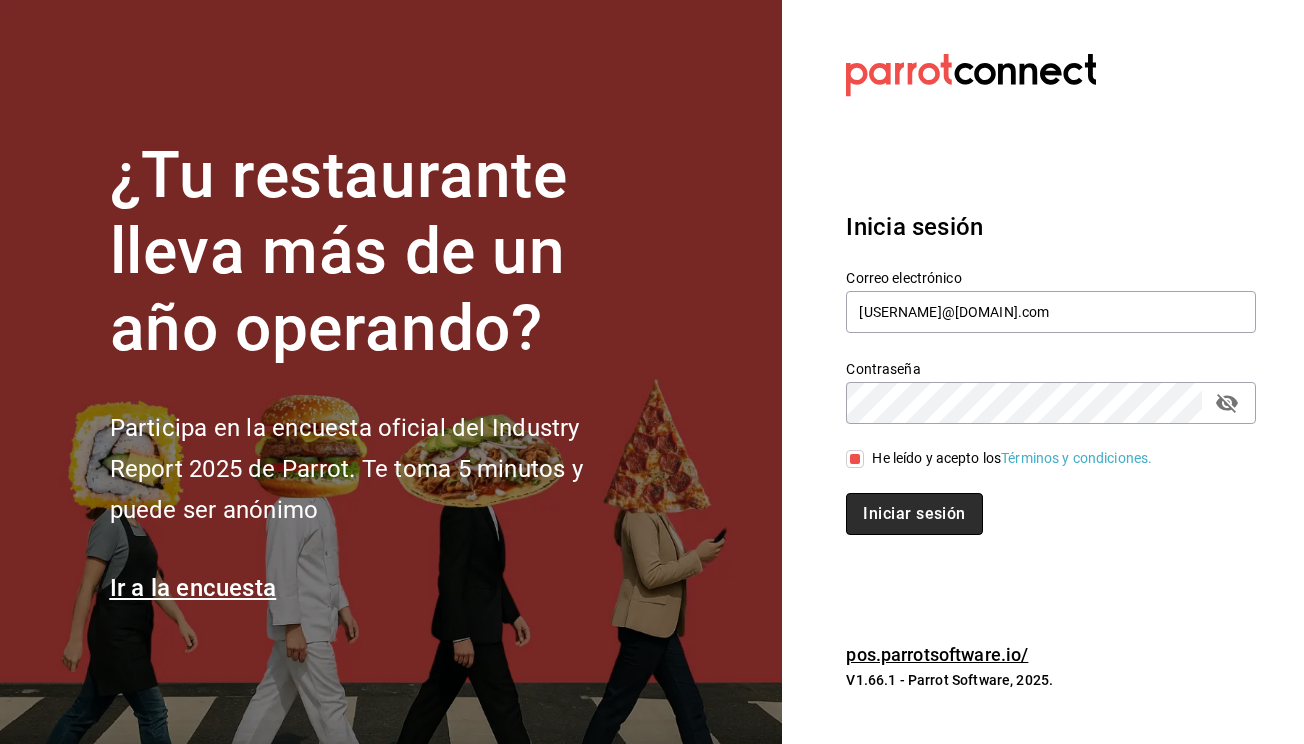 click on "Iniciar sesión" at bounding box center (914, 514) 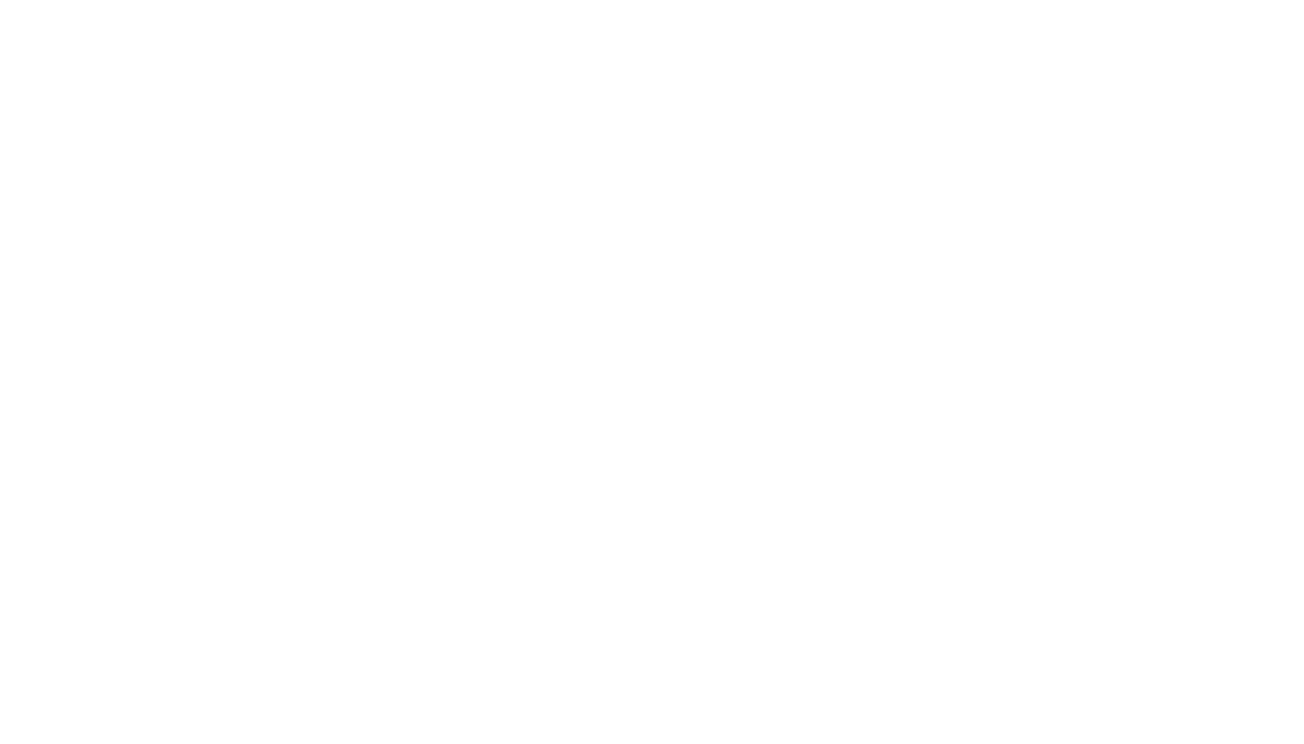 scroll, scrollTop: 0, scrollLeft: 0, axis: both 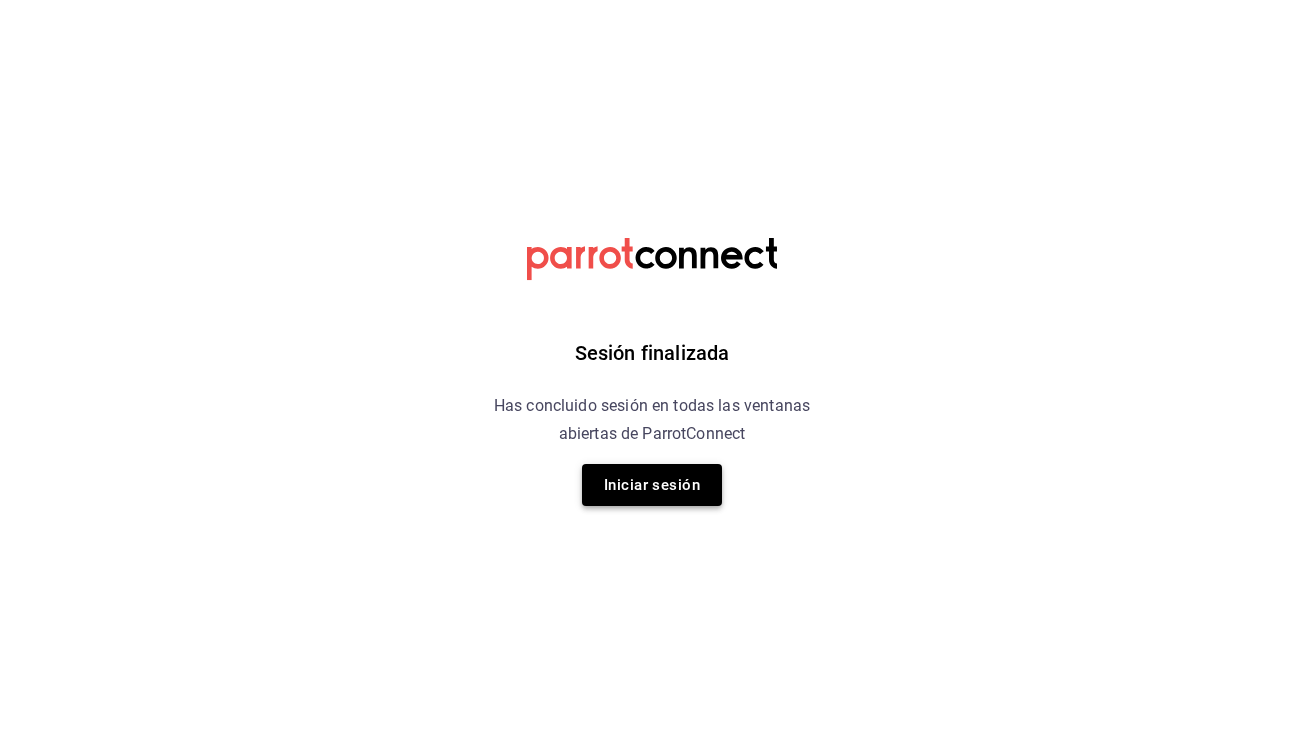 click on "Iniciar sesión" at bounding box center [652, 485] 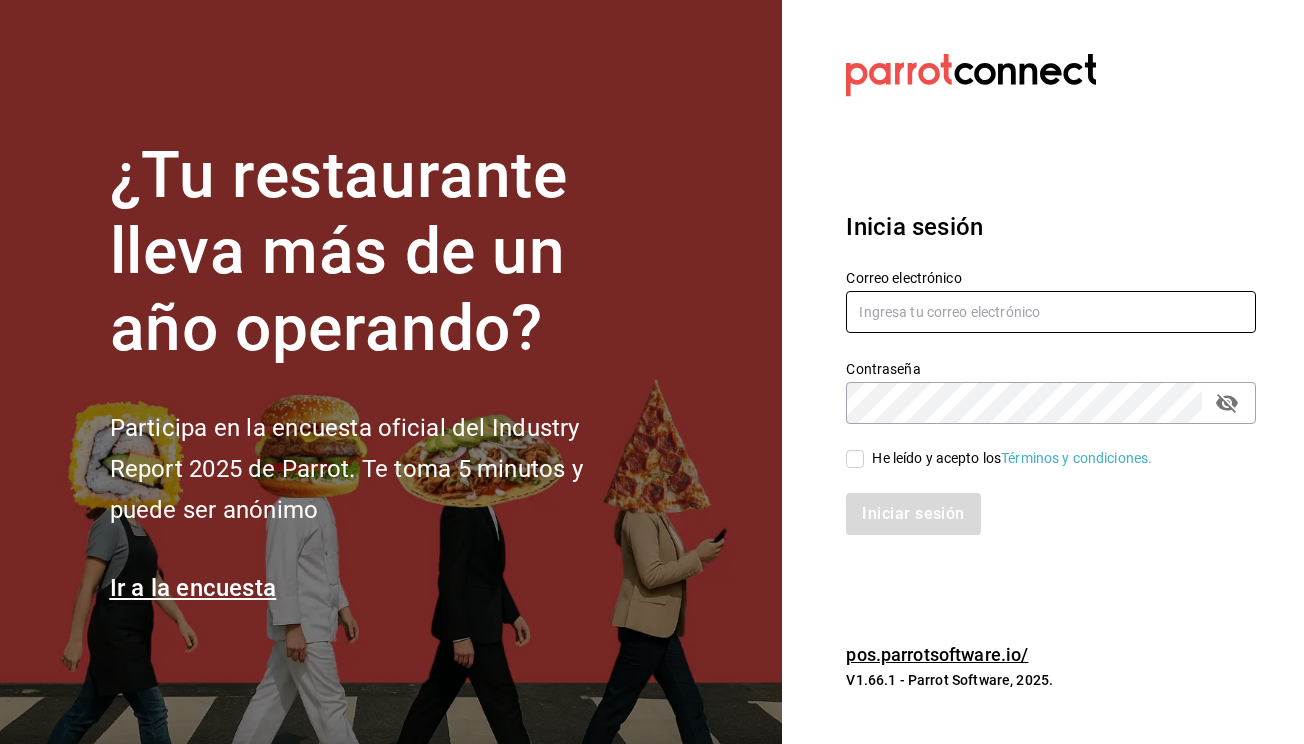 type on "antojitoslolita.villadepozos@gmail.com" 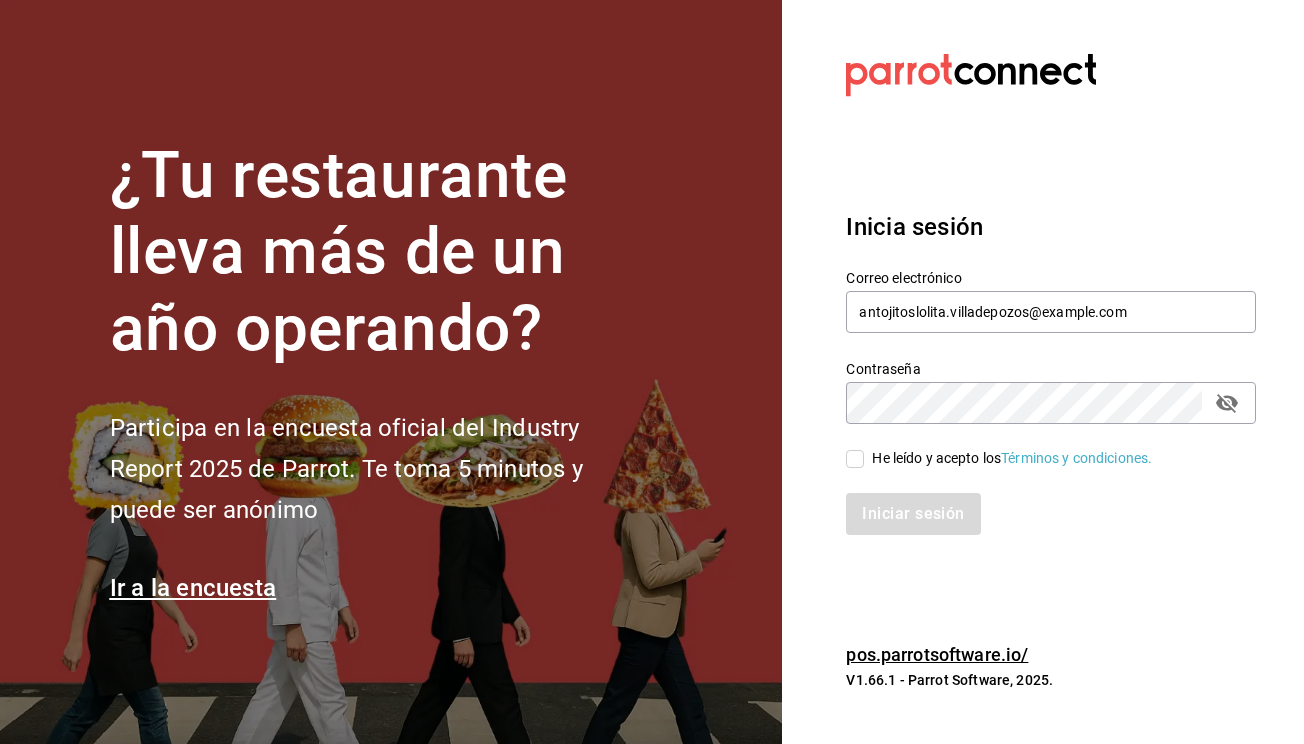click on "He leído y acepto los  Términos y condiciones." at bounding box center [855, 459] 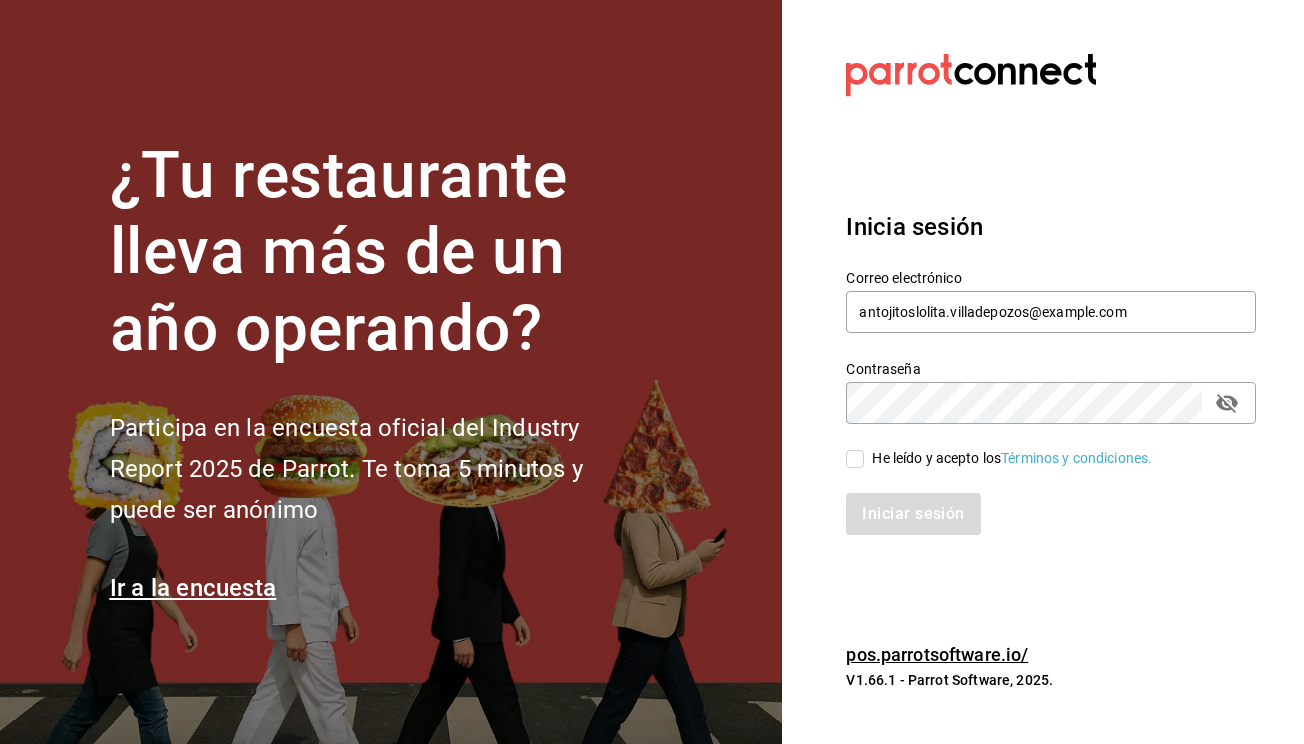 checkbox on "true" 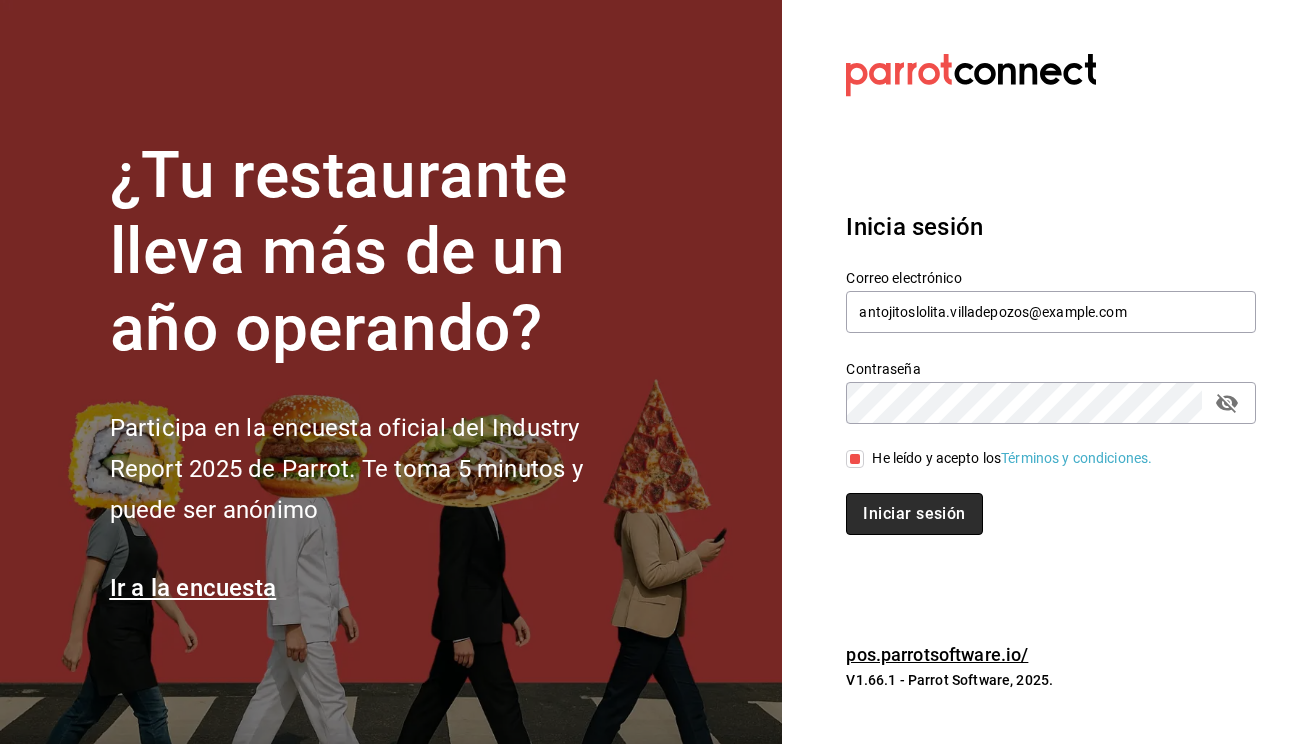 click on "Iniciar sesión" at bounding box center (914, 514) 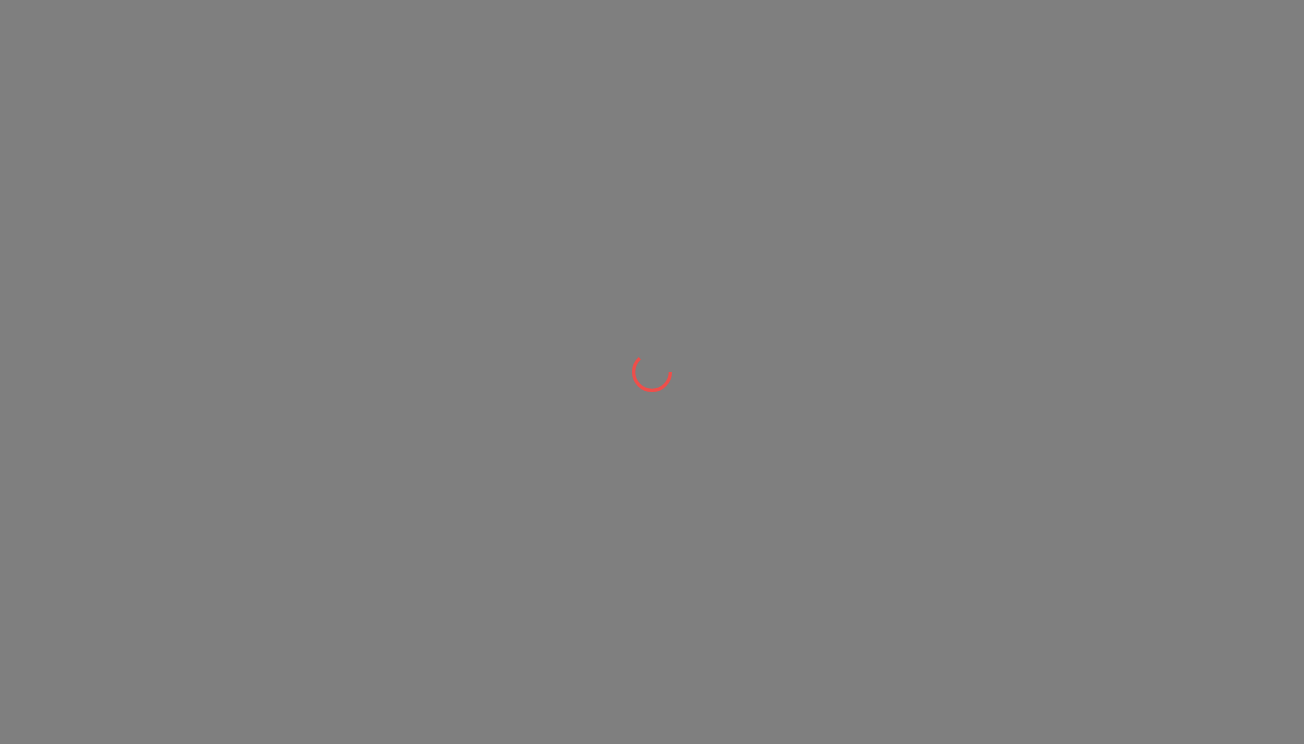 scroll, scrollTop: 0, scrollLeft: 0, axis: both 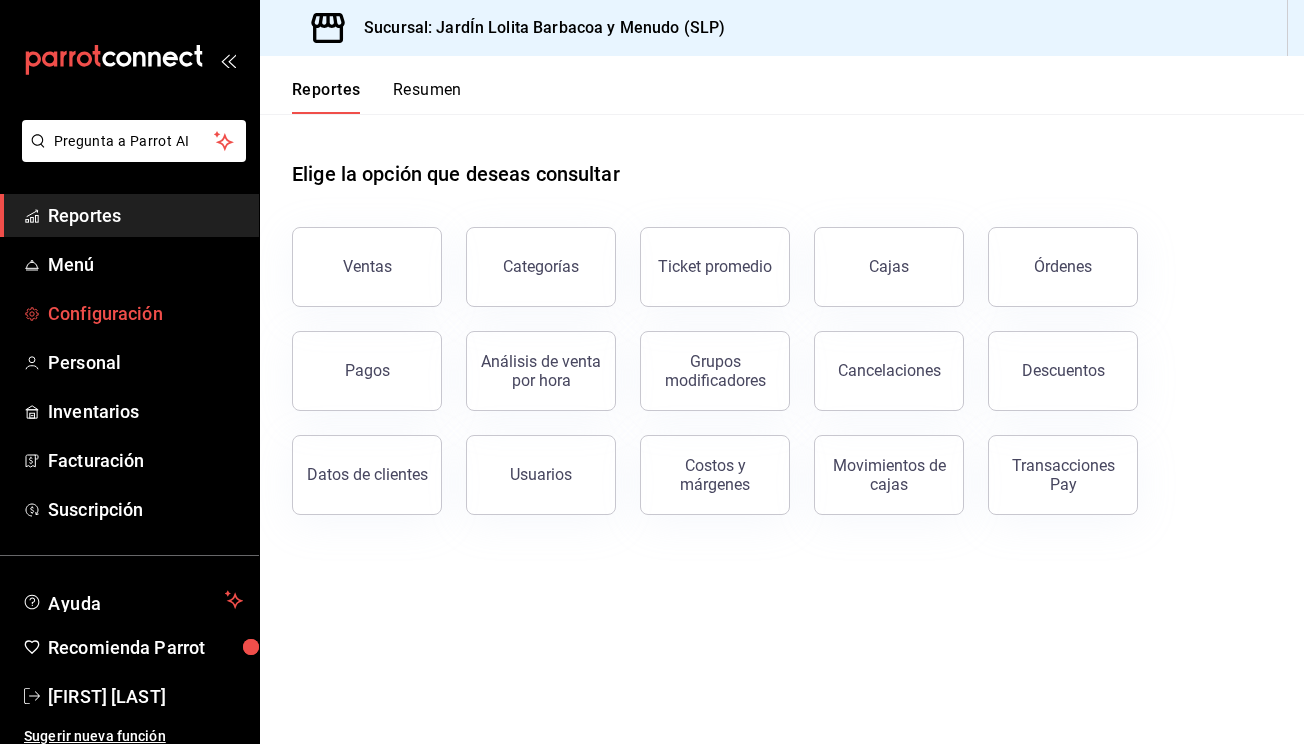 click on "Configuración" at bounding box center (145, 313) 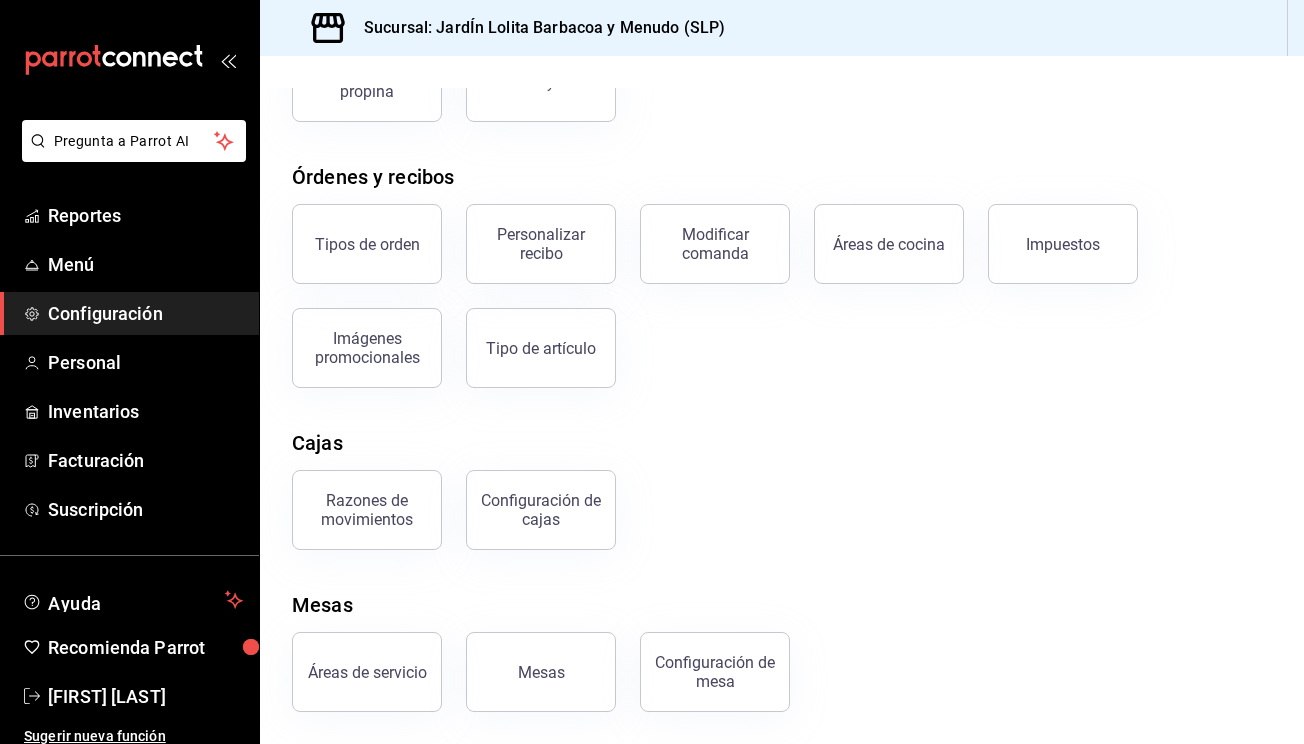 scroll, scrollTop: 270, scrollLeft: 0, axis: vertical 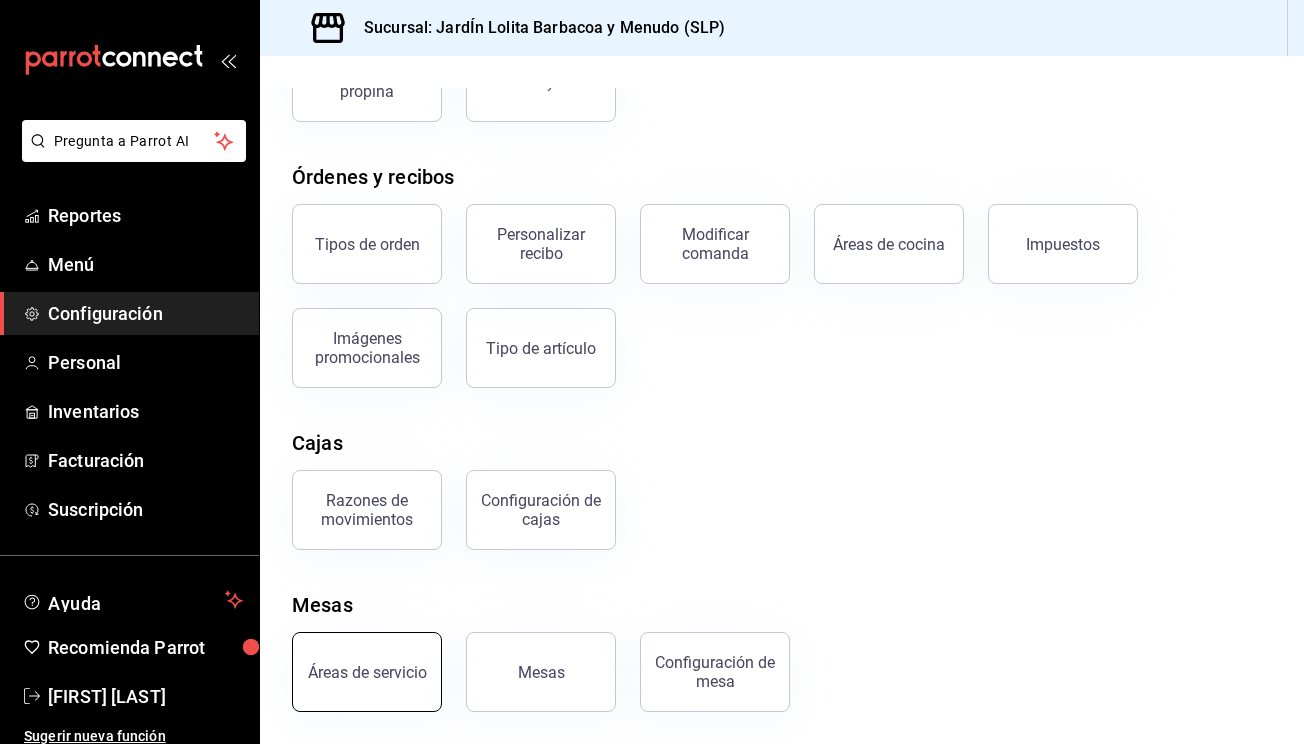 click on "Áreas de servicio" at bounding box center [367, 672] 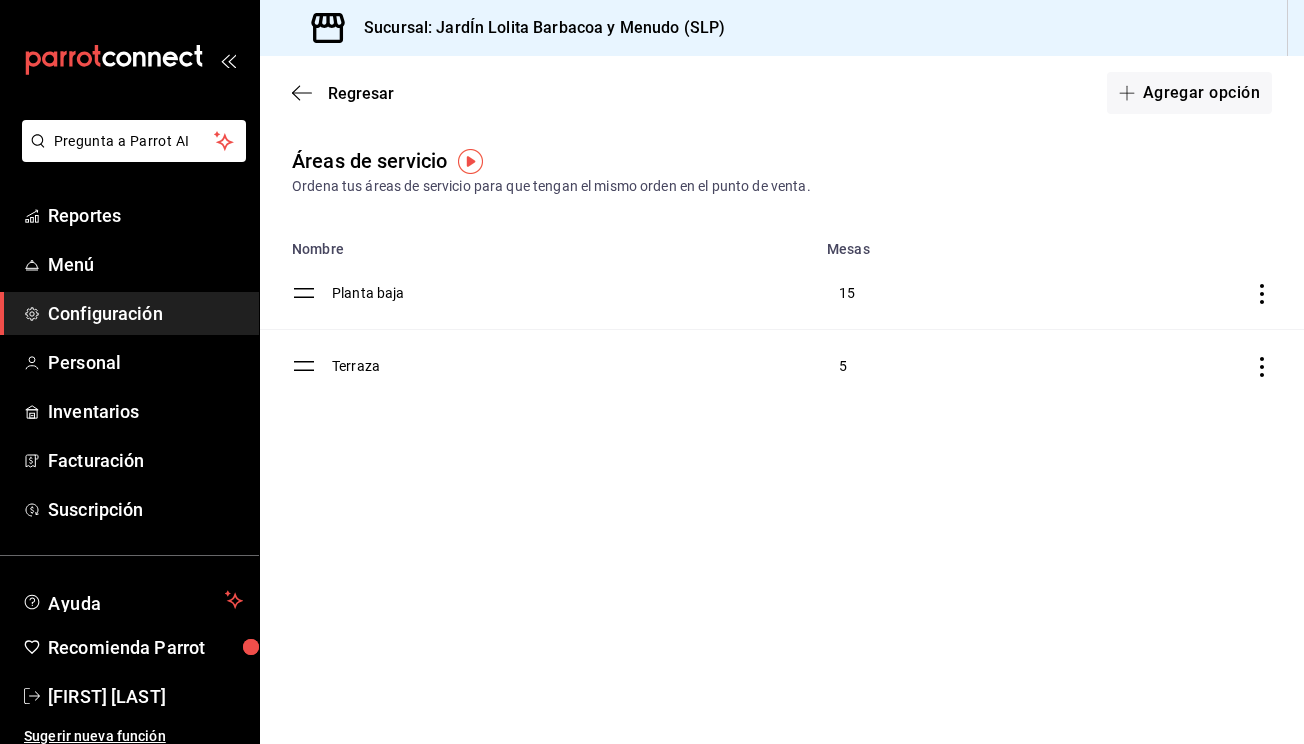 click on "5" at bounding box center (937, 366) 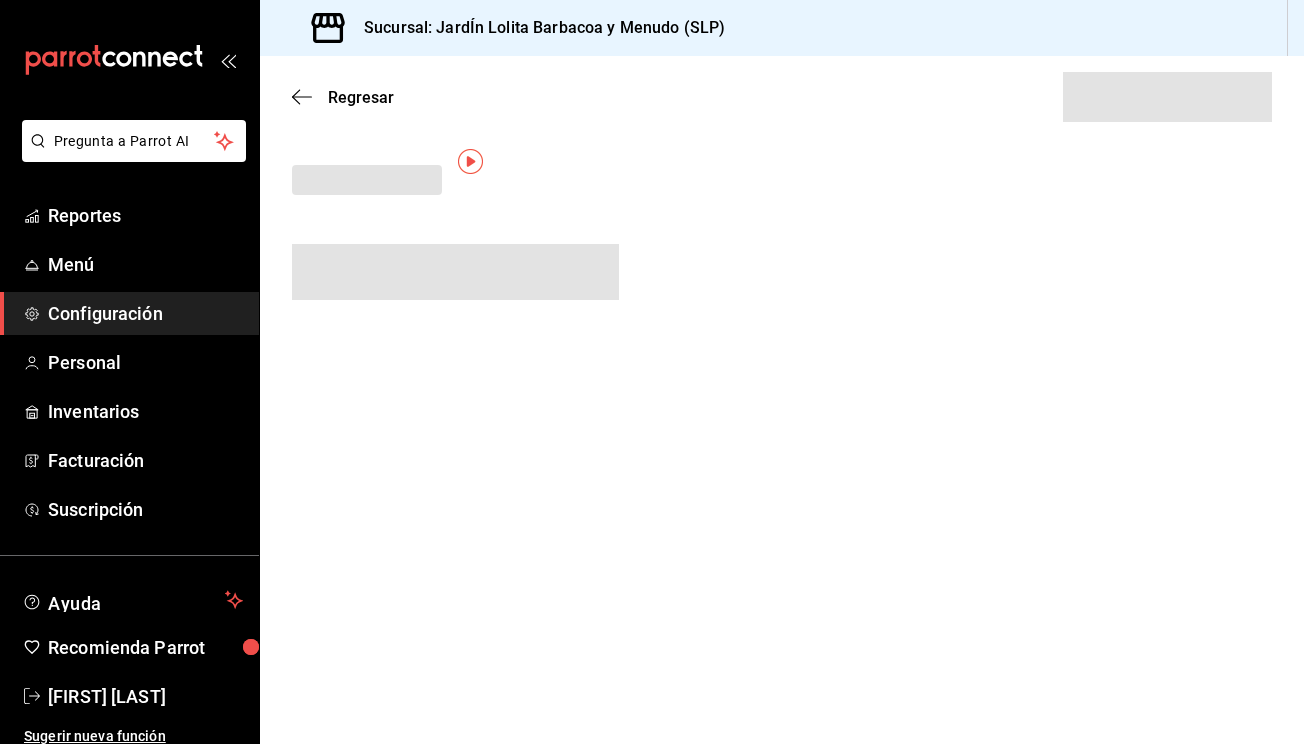 click on "Regresar" at bounding box center [782, 400] 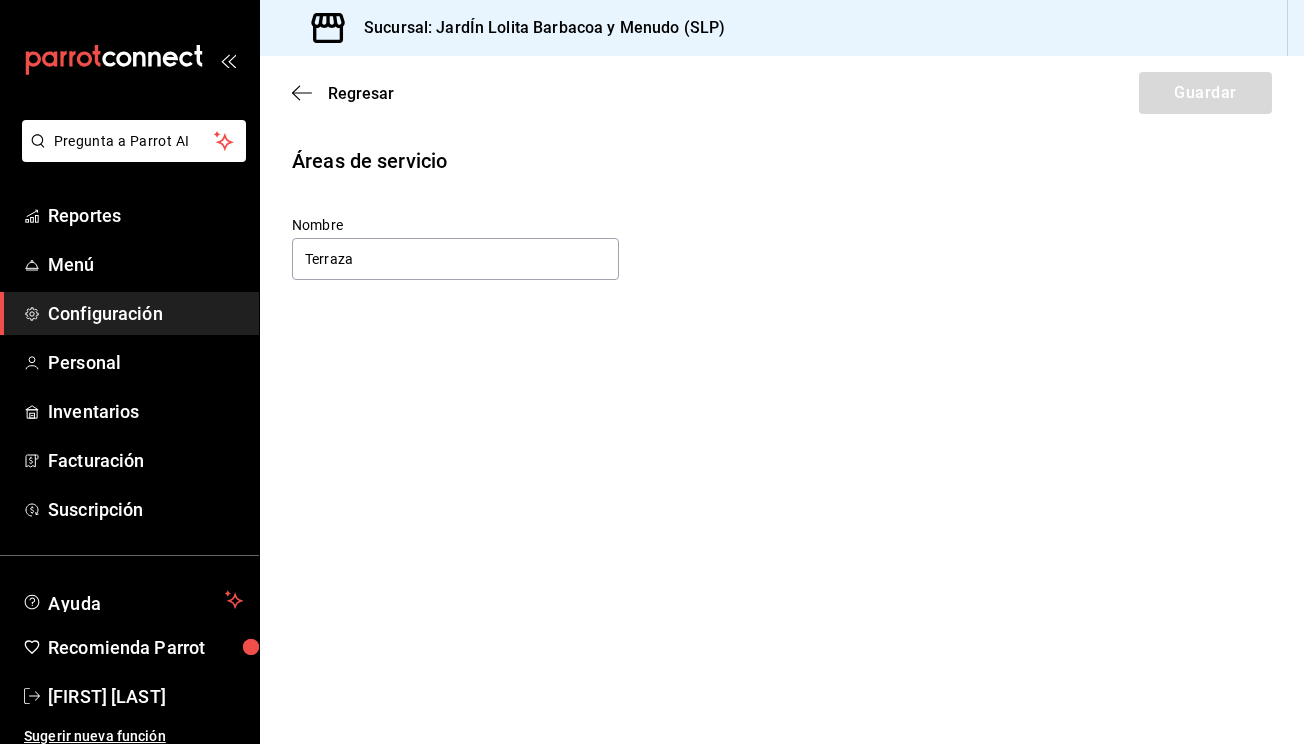 click on "Regresar Guardar" at bounding box center [782, 93] 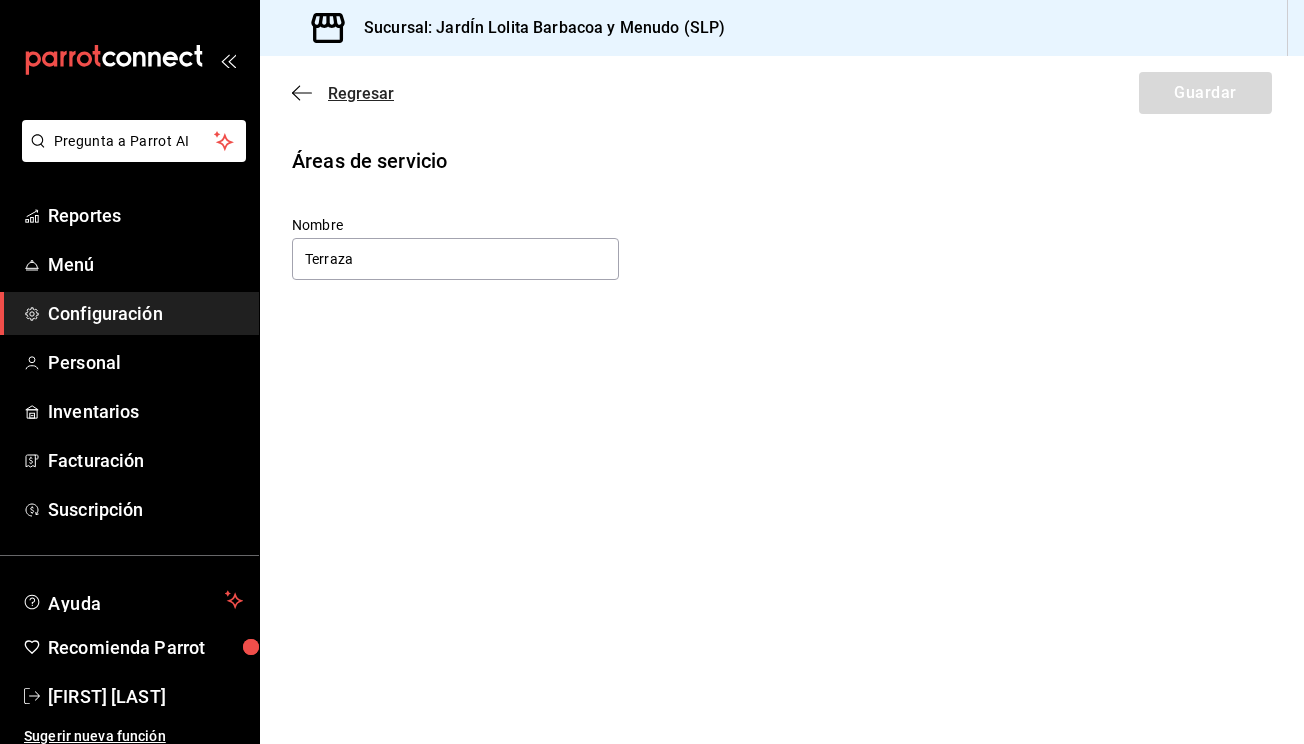click 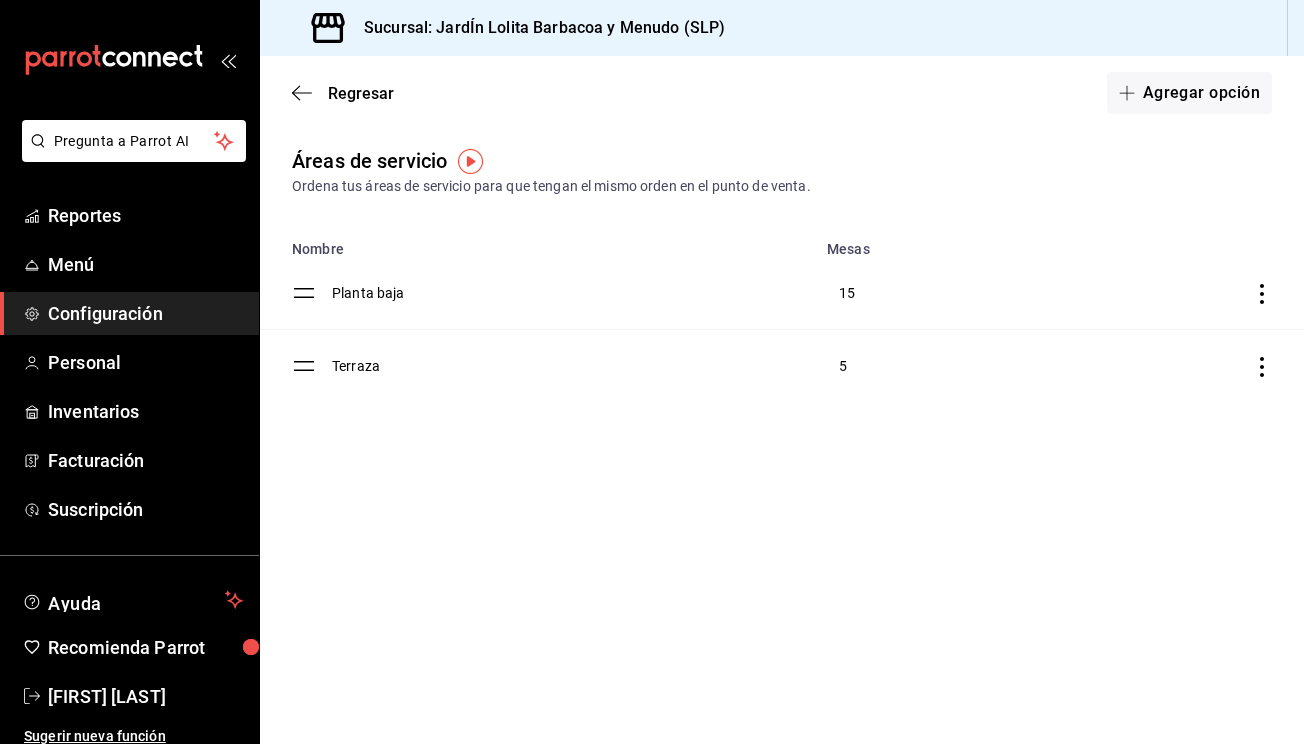 click 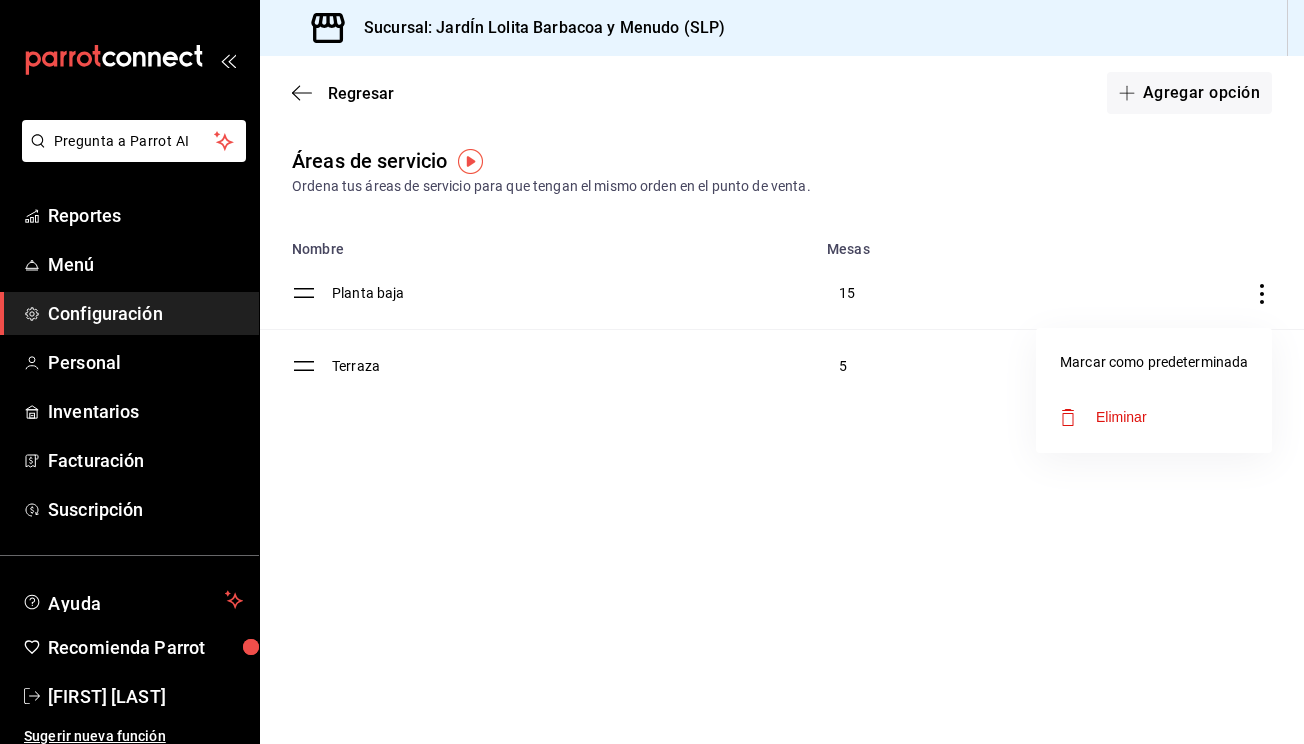 click at bounding box center [652, 372] 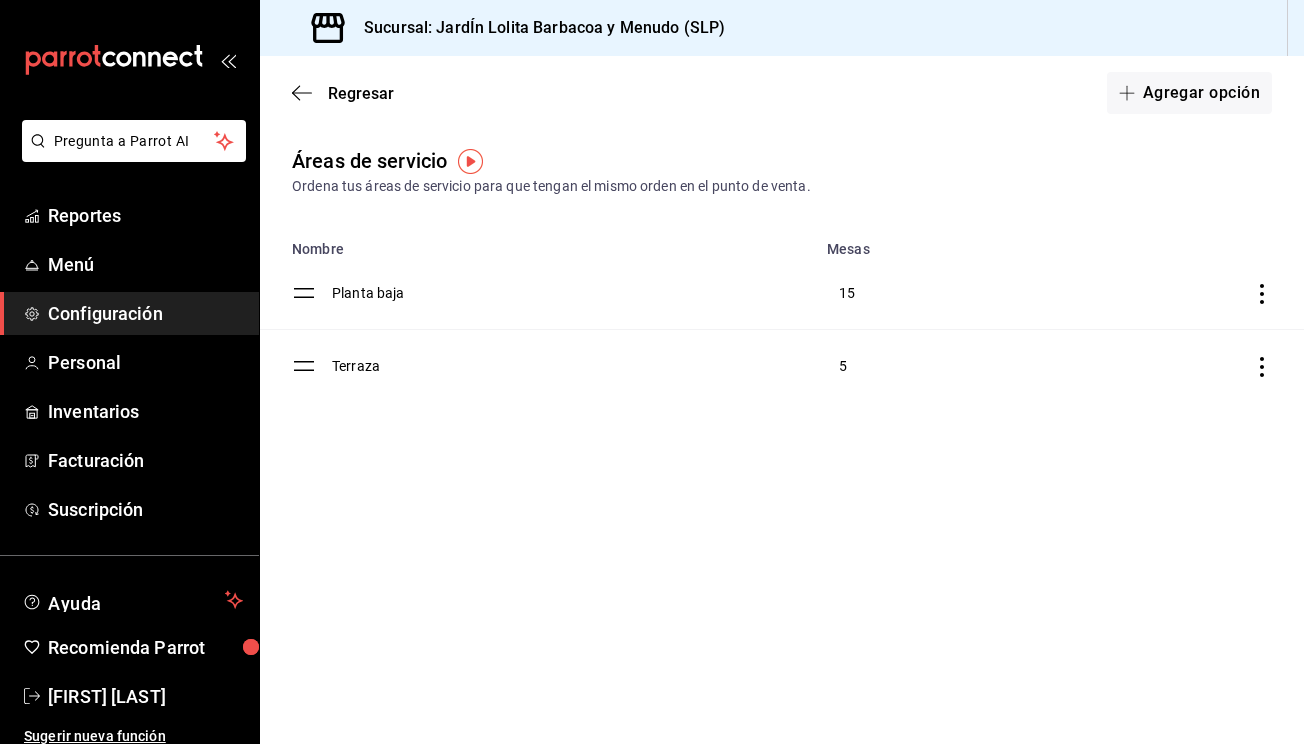 click on "Terraza" at bounding box center (573, 366) 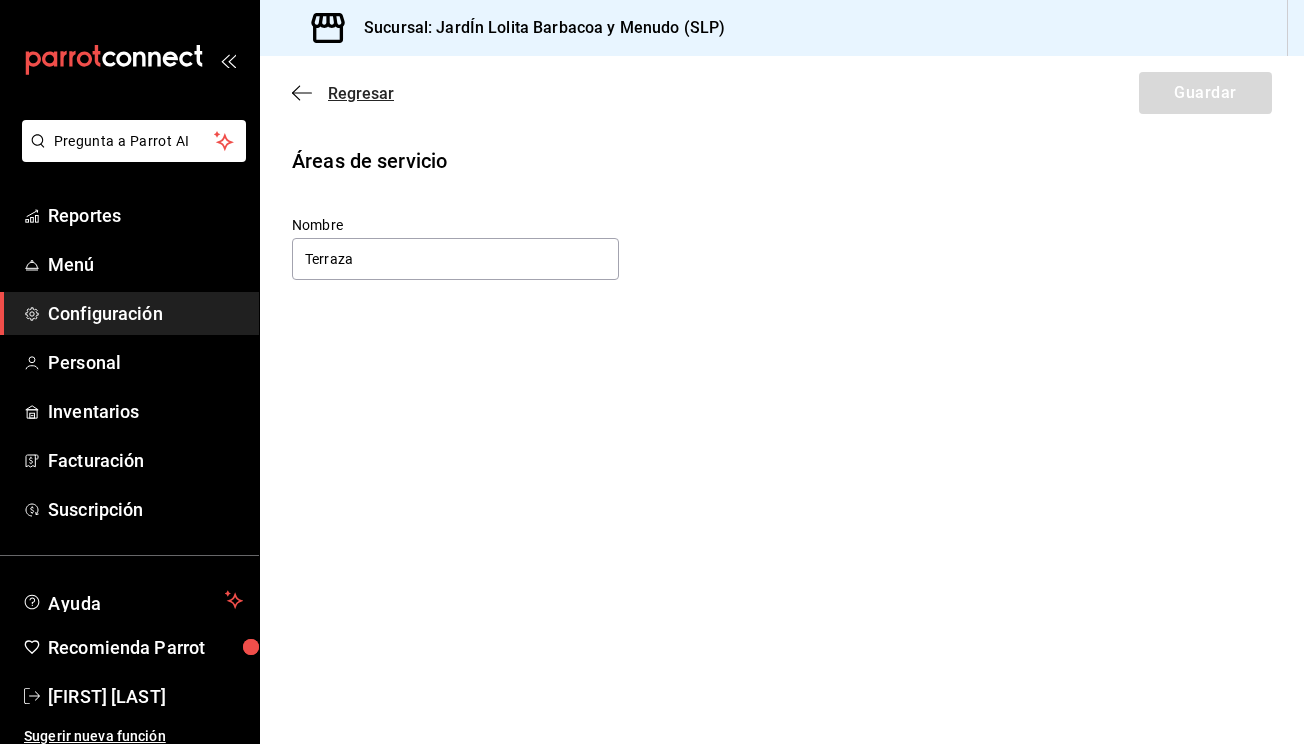 click 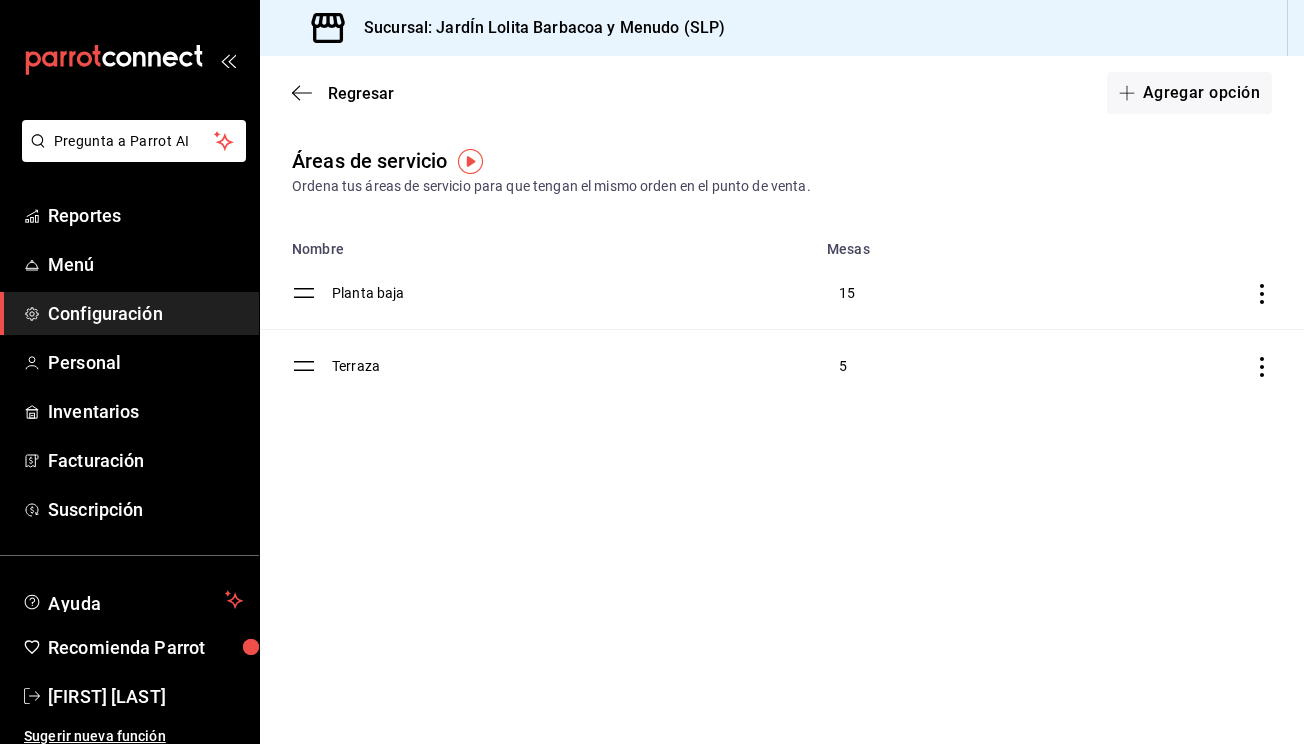 click 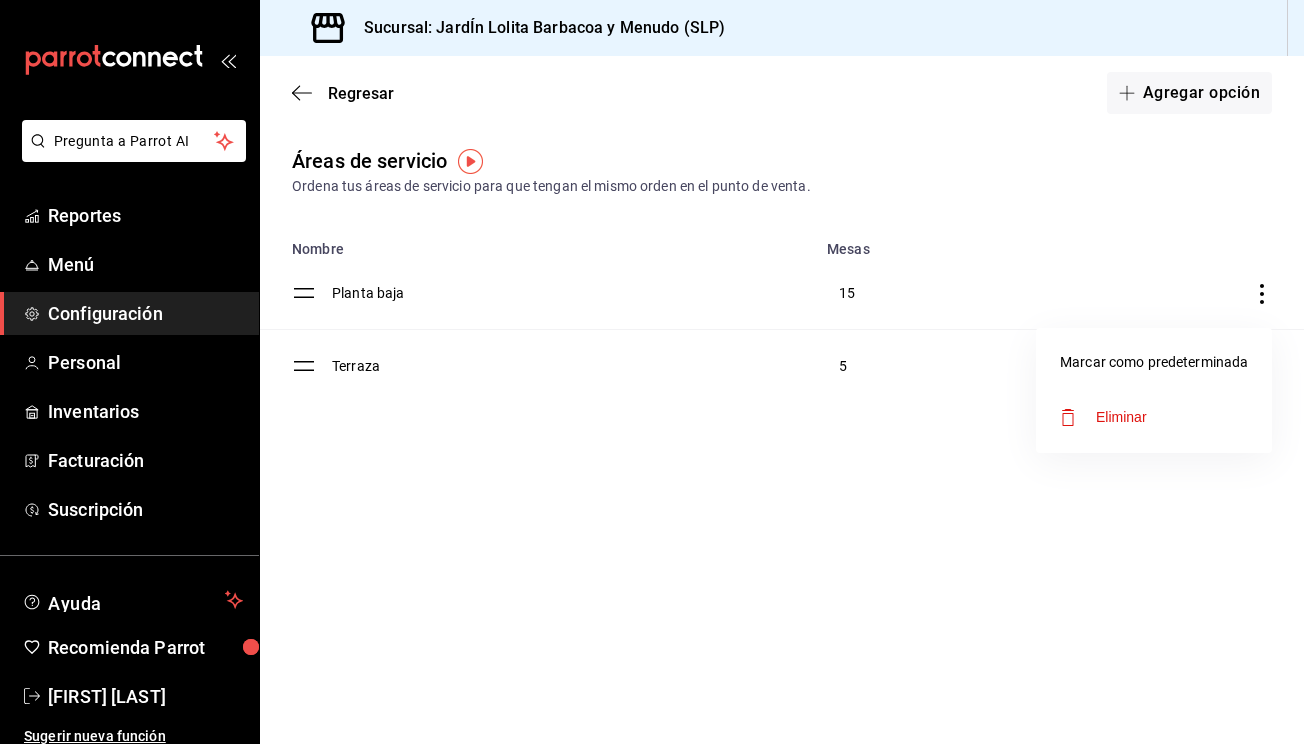 click at bounding box center (652, 372) 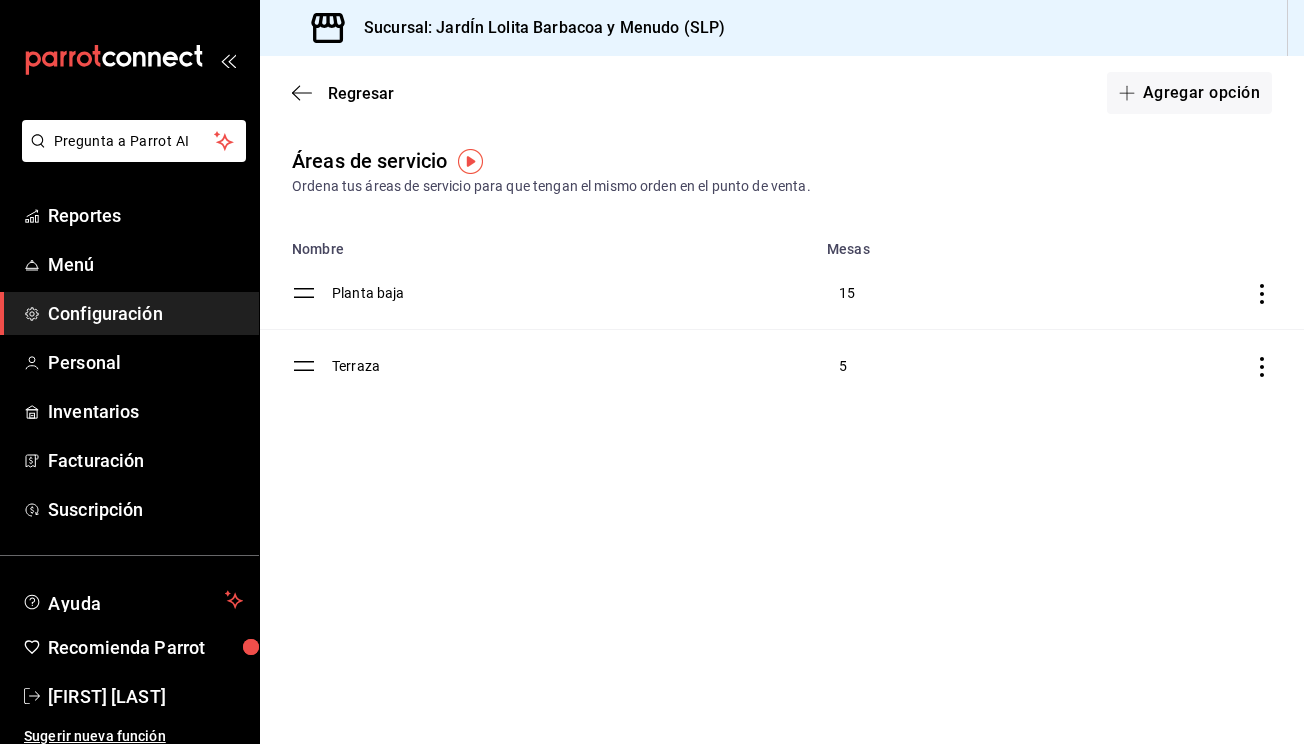 click 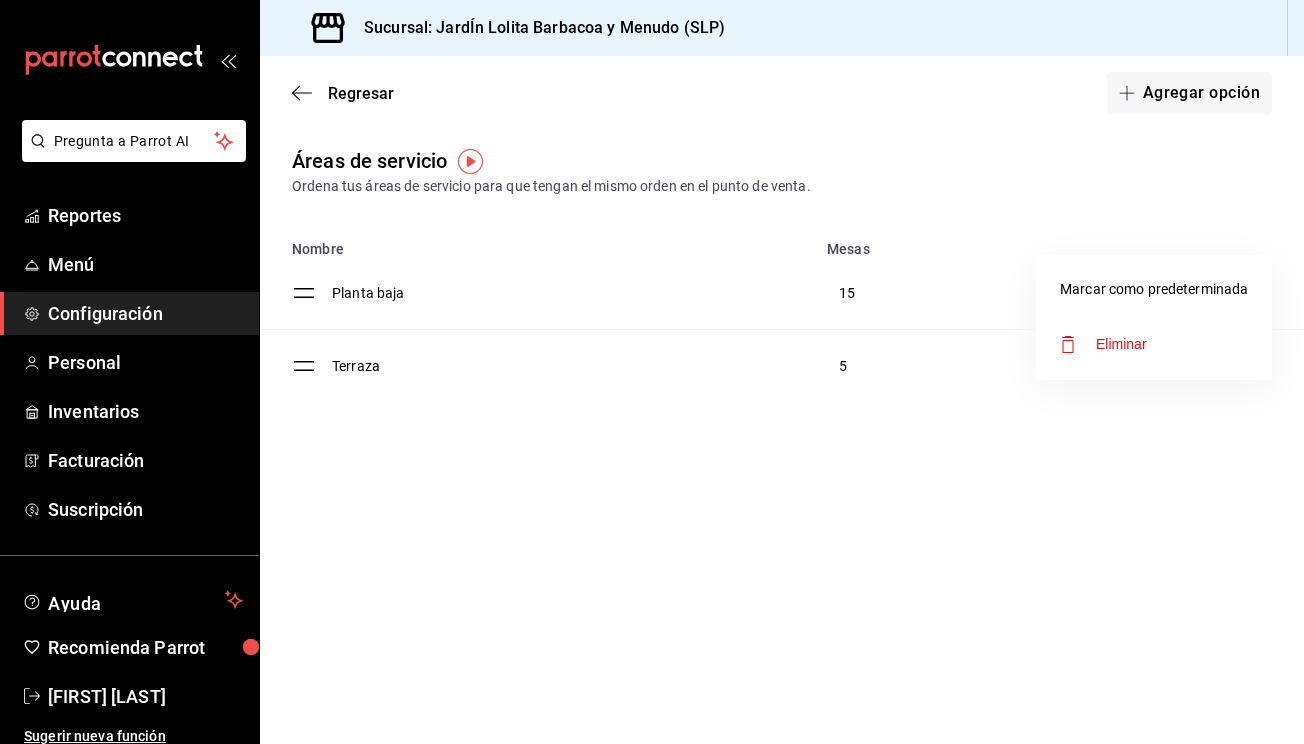 click on "Marcar como predeterminada" at bounding box center (1154, 289) 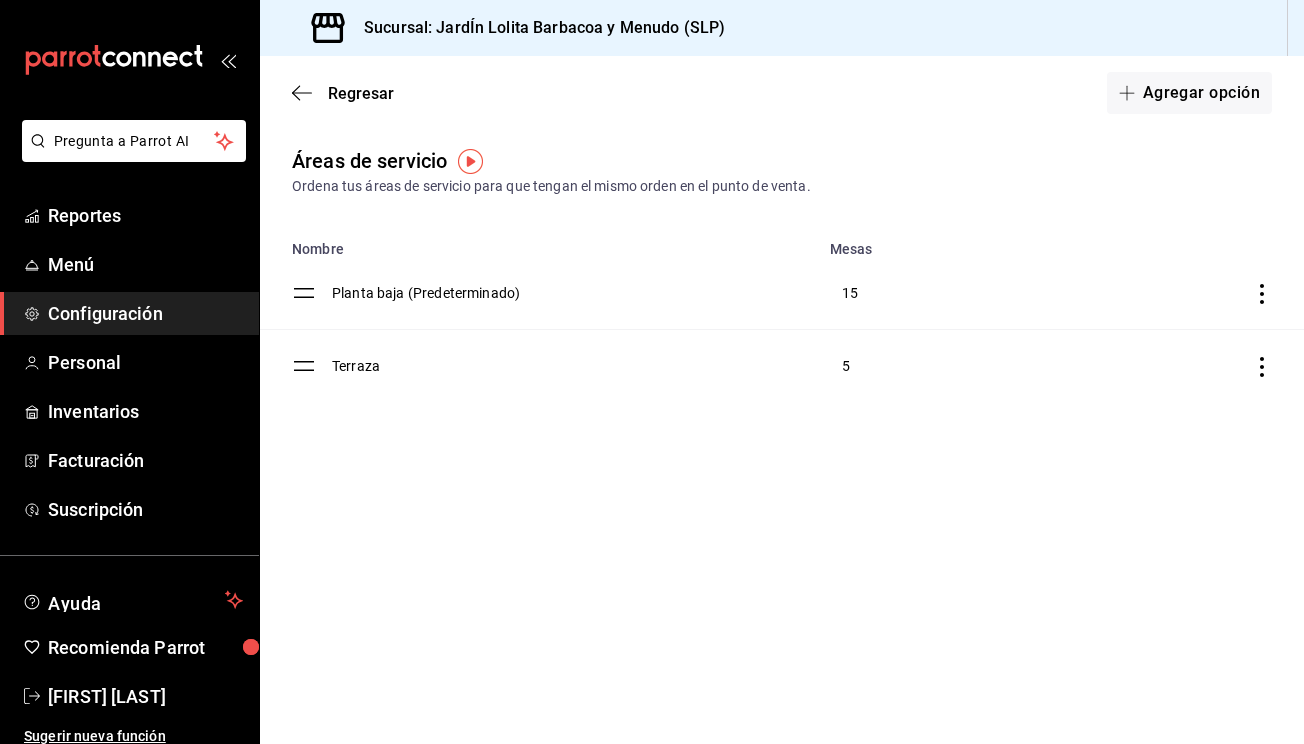 click 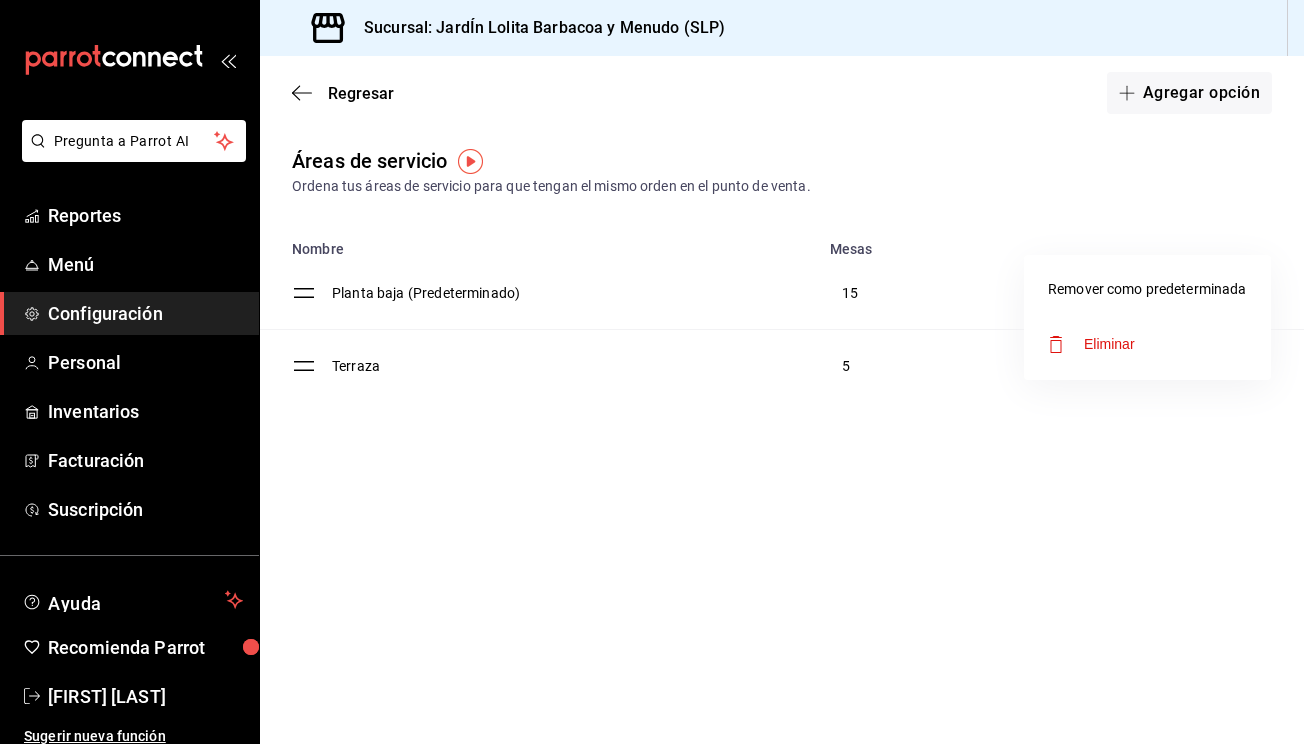 click on "Remover como predeterminada" at bounding box center [1147, 289] 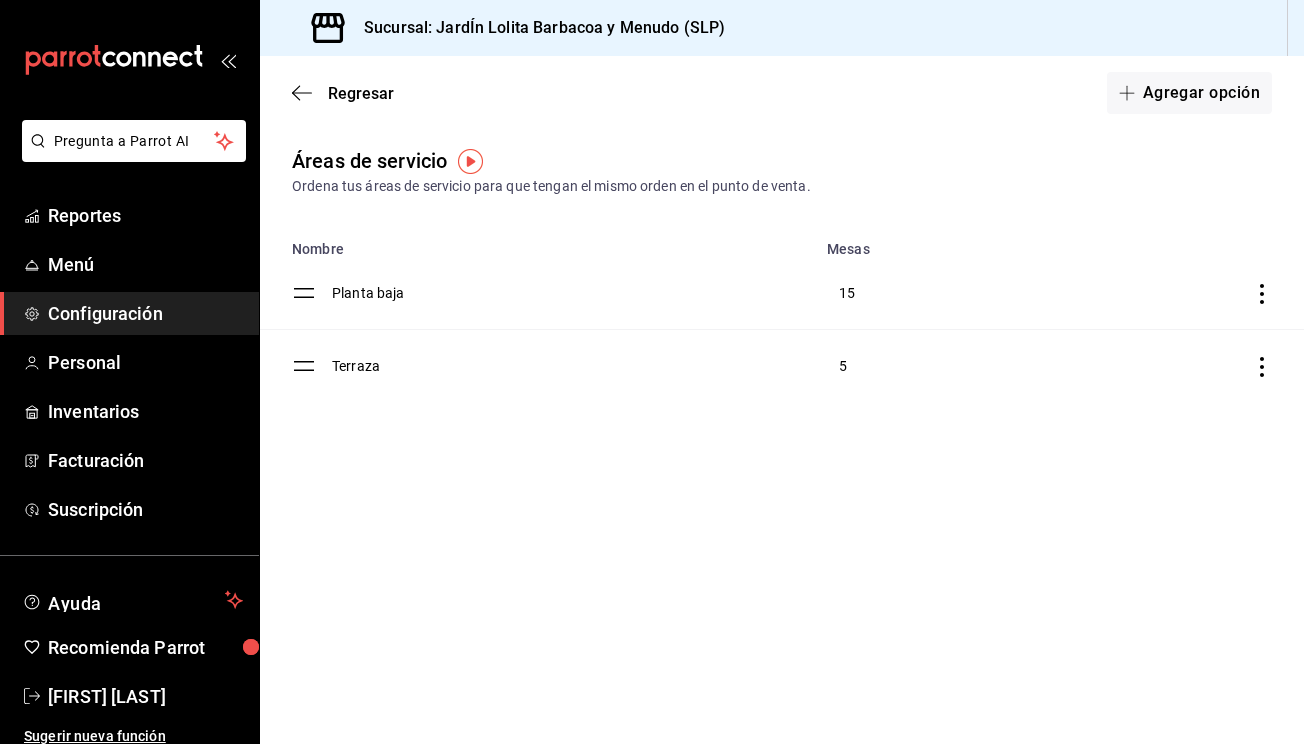 click on "Regresar Agregar opción Áreas de servicio Ordena tus áreas de servicio para que tengan el mismo orden en el punto de venta. Nombre Mesas Planta baja   15 Terraza   5" at bounding box center (782, 400) 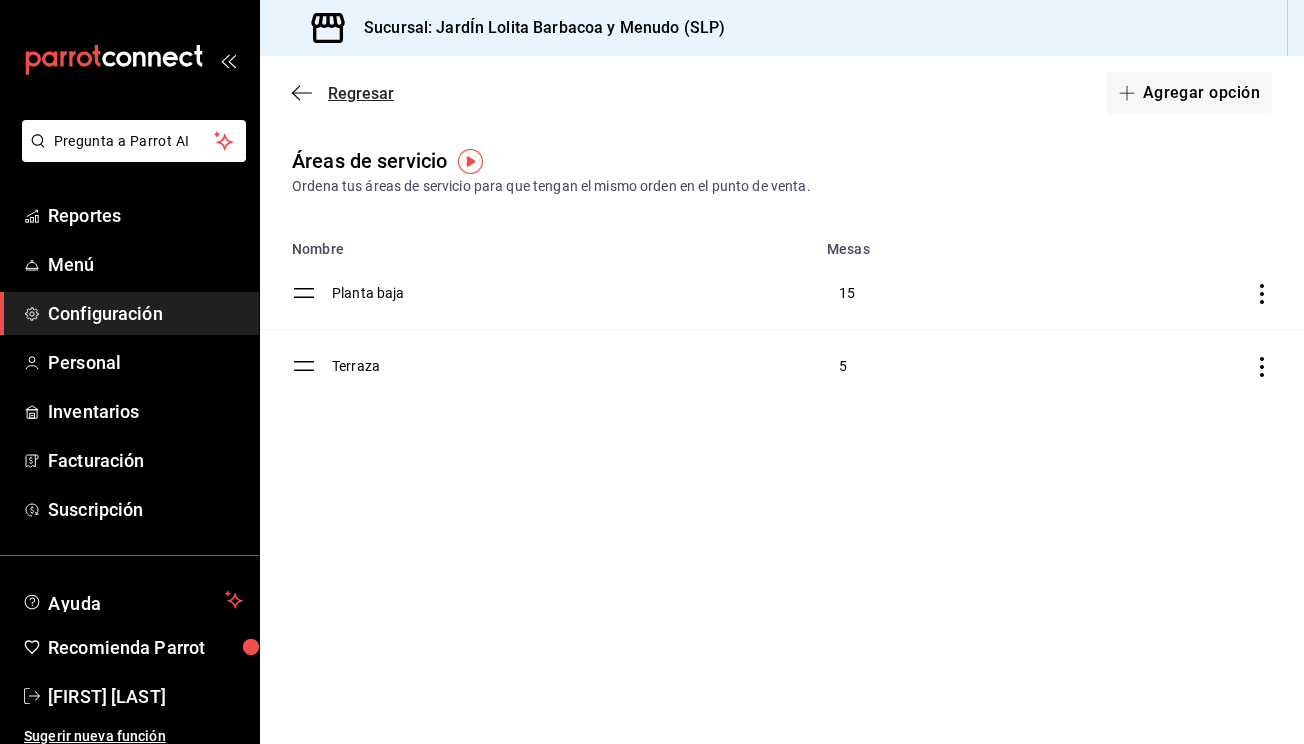click 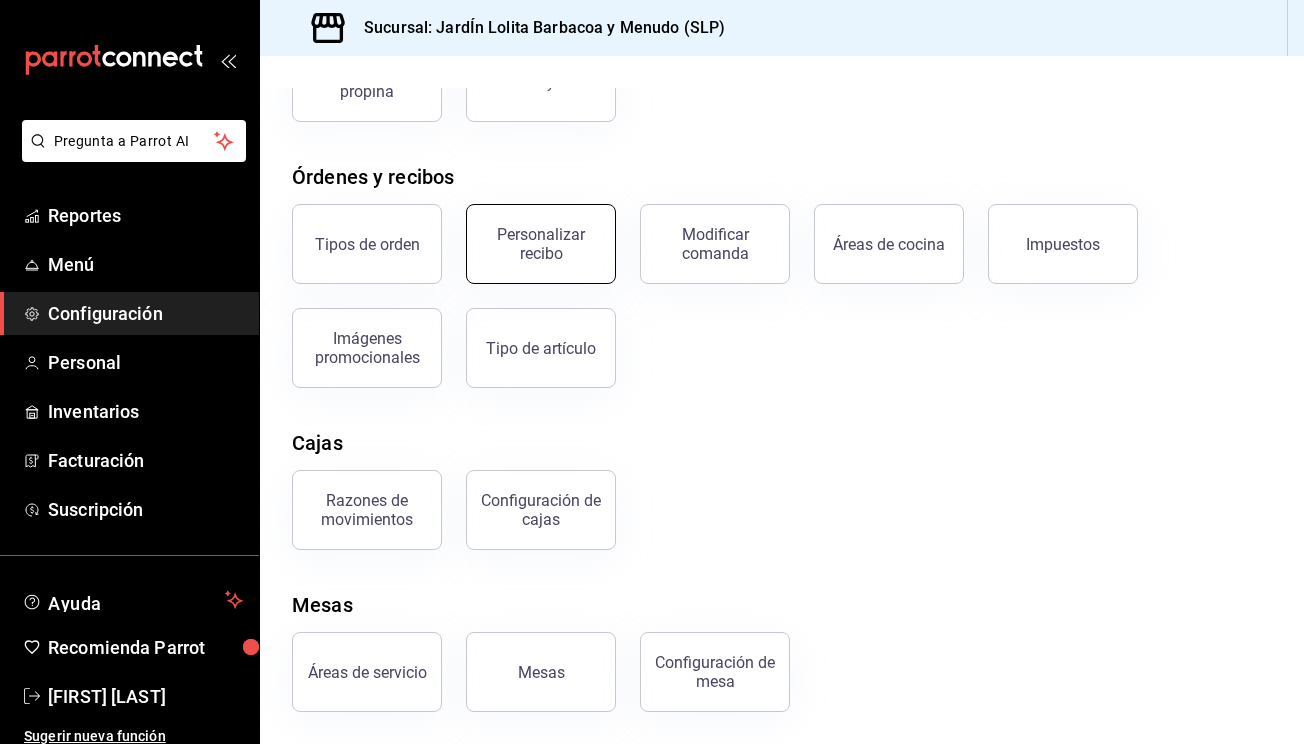 scroll, scrollTop: 270, scrollLeft: 0, axis: vertical 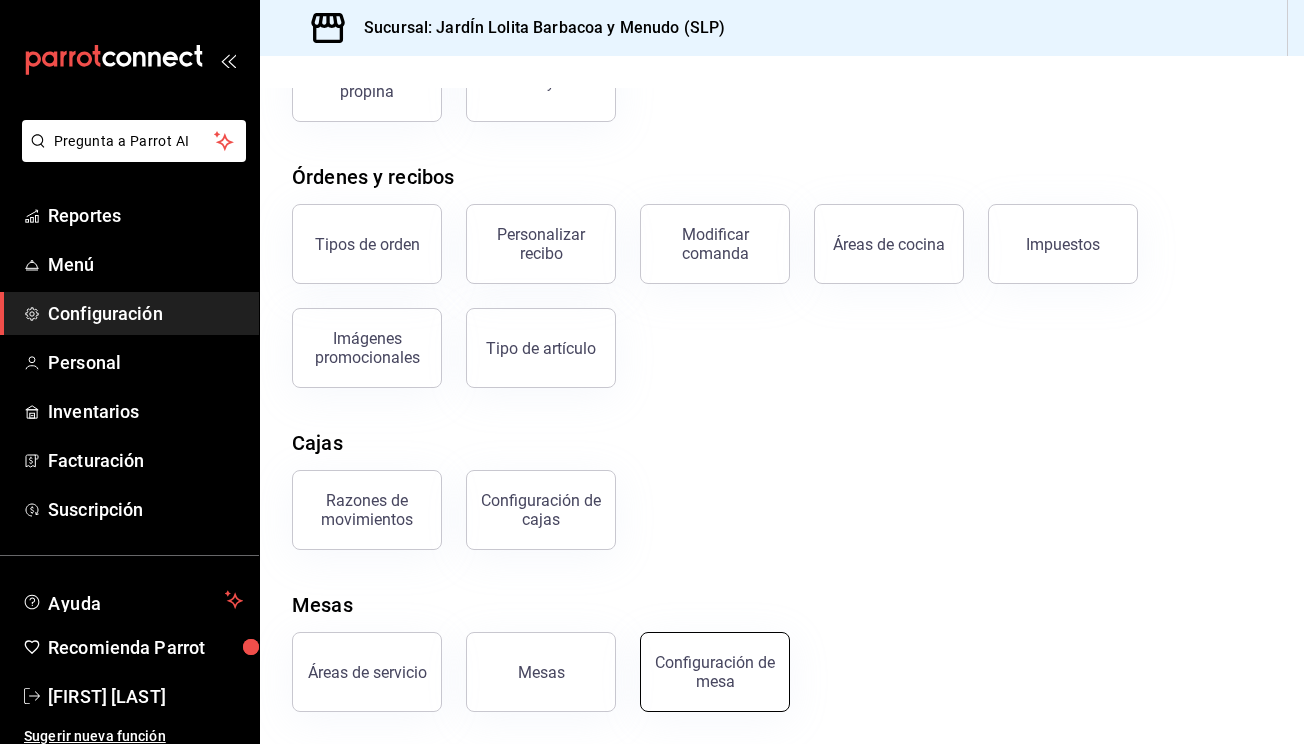 click on "Configuración de mesa" at bounding box center (715, 672) 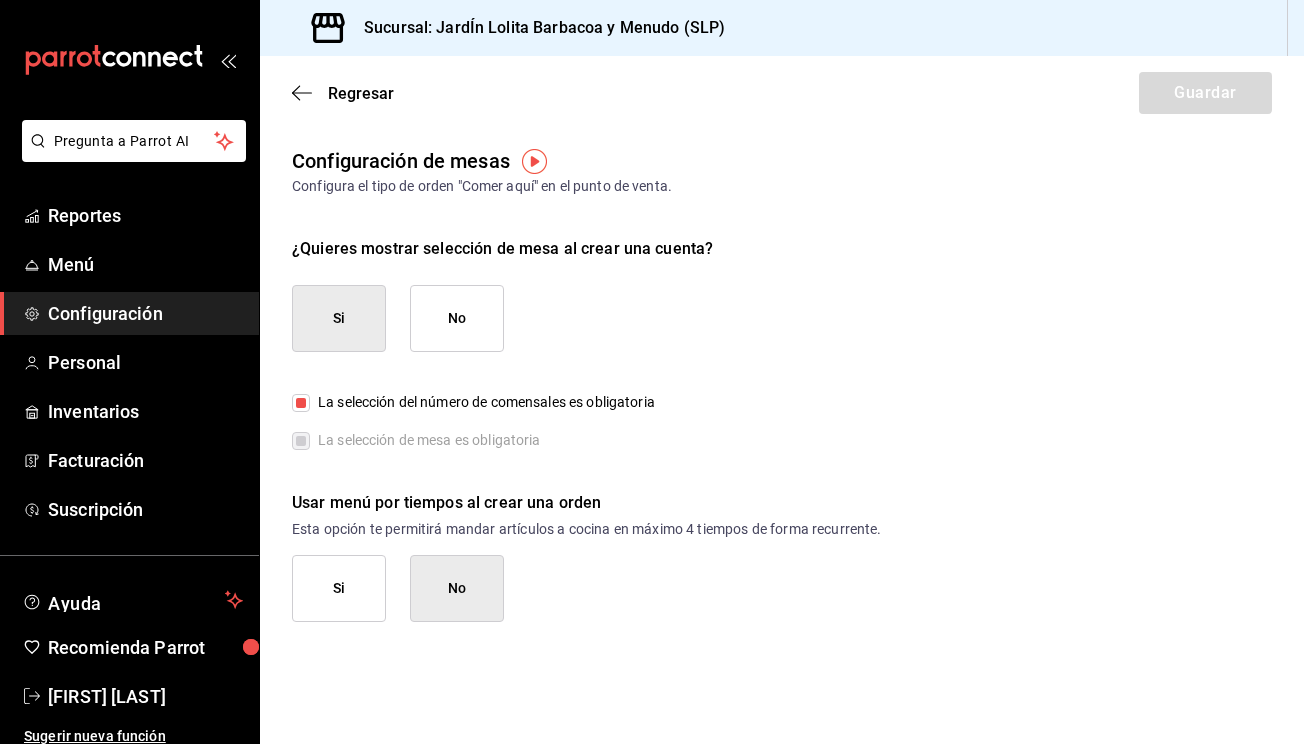 scroll, scrollTop: 0, scrollLeft: 0, axis: both 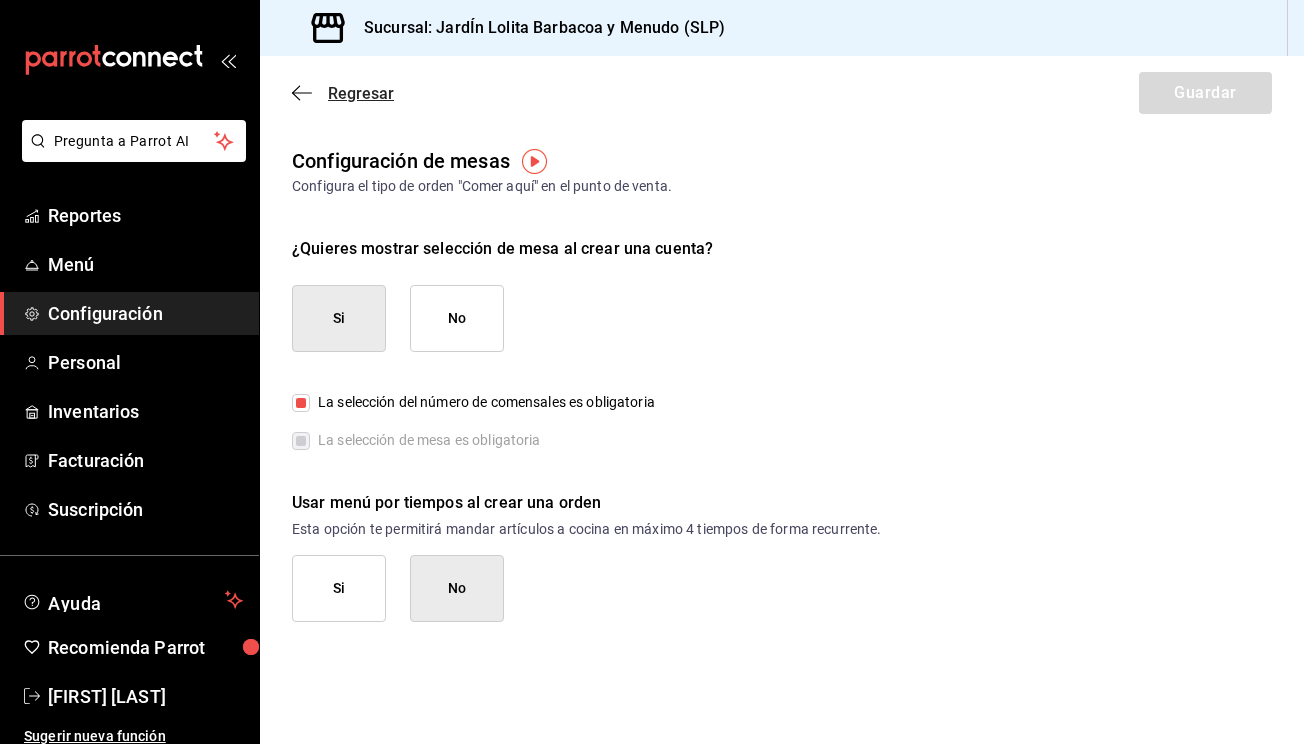 click 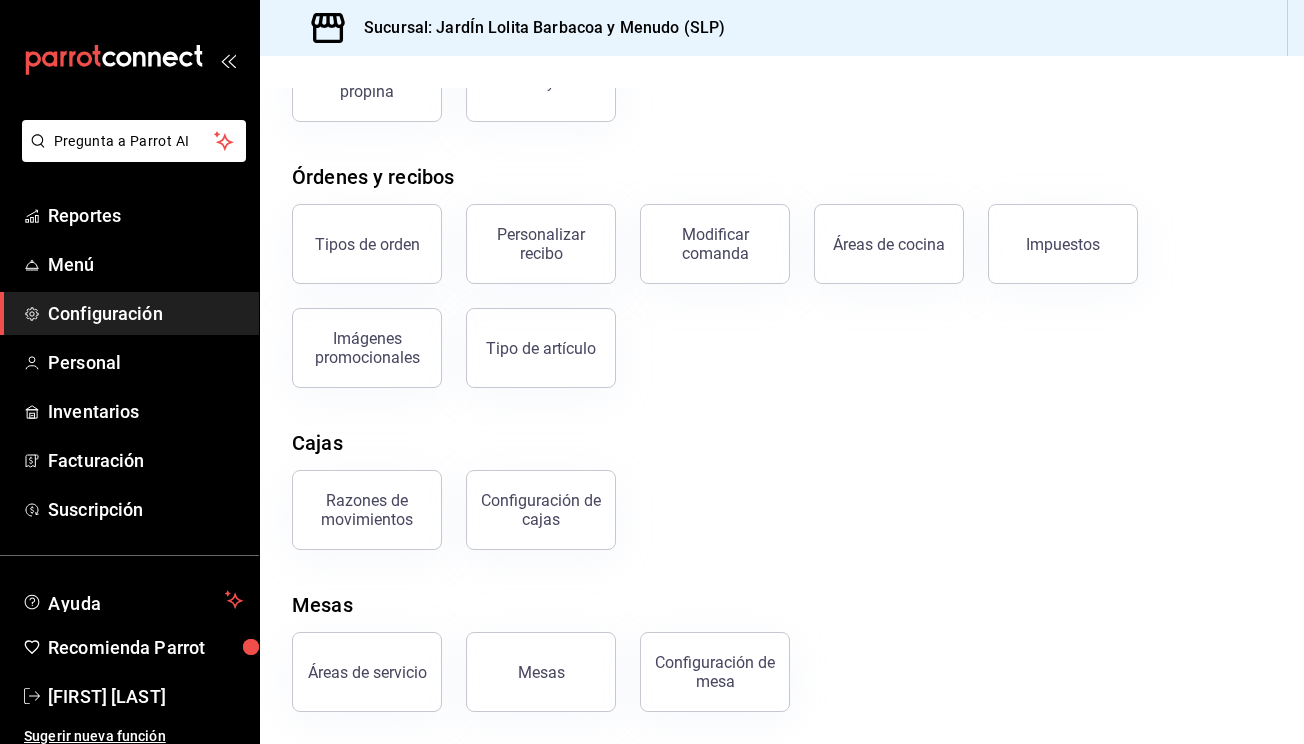 scroll, scrollTop: 271, scrollLeft: 0, axis: vertical 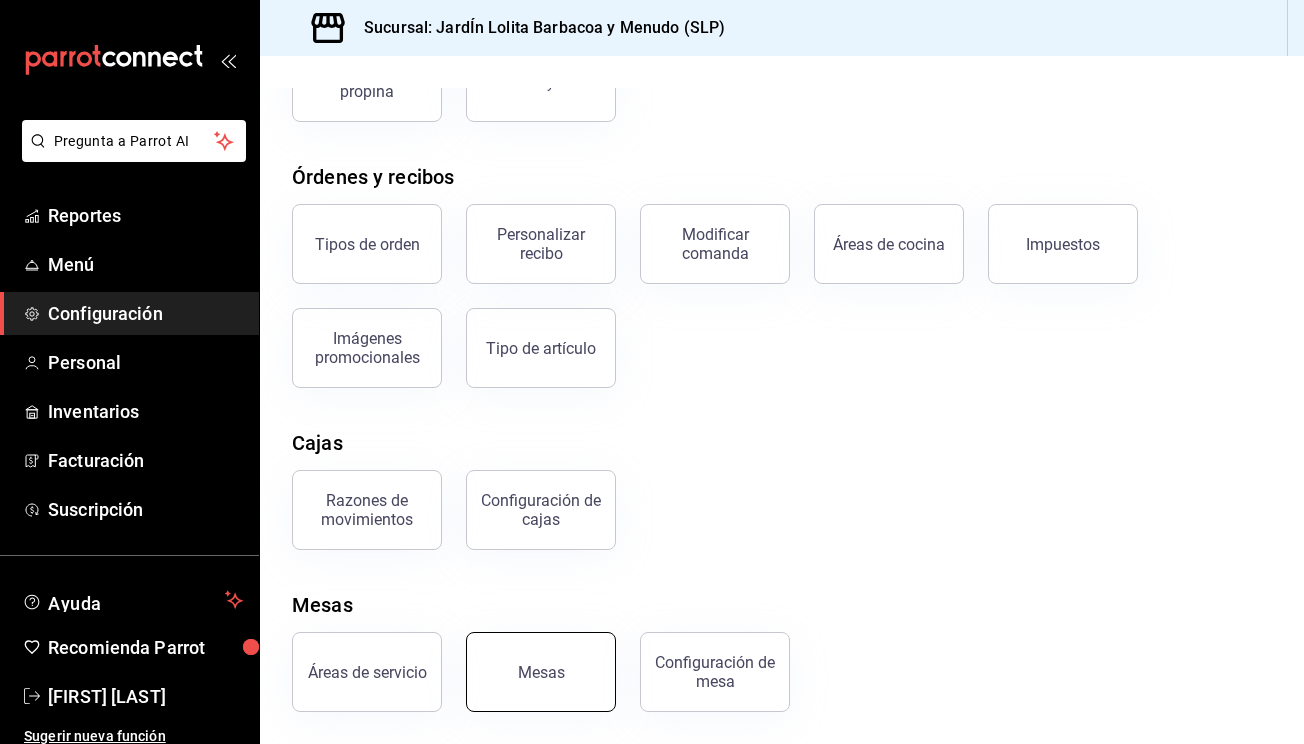 click on "Mesas" at bounding box center (541, 672) 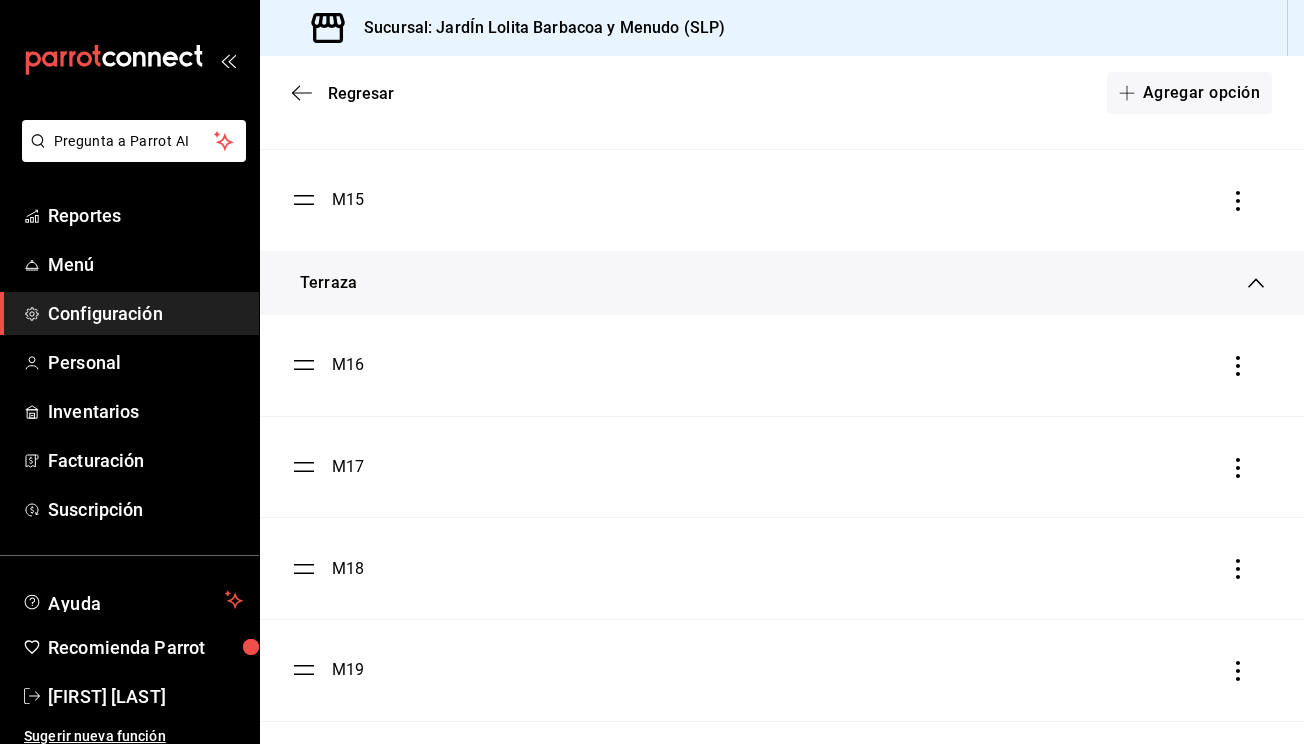 scroll, scrollTop: 1579, scrollLeft: 0, axis: vertical 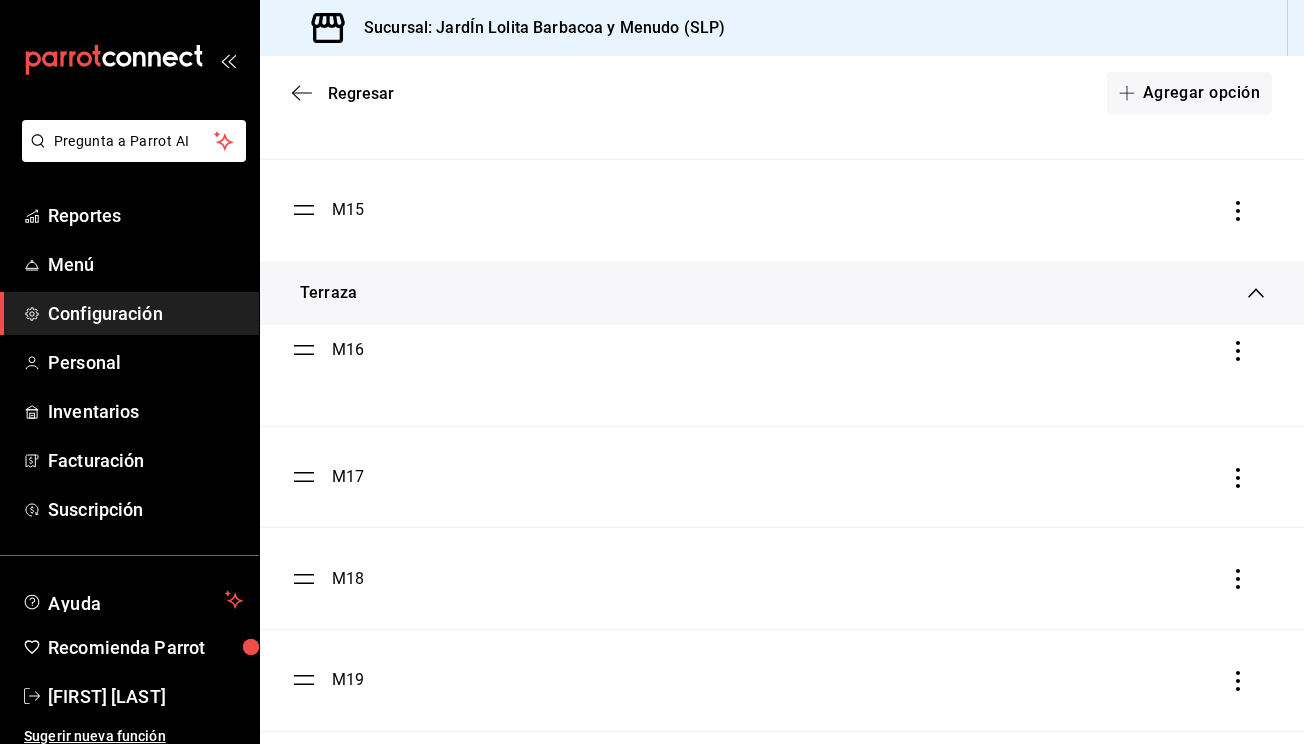 drag, startPoint x: 309, startPoint y: 379, endPoint x: 310, endPoint y: 354, distance: 25.019993 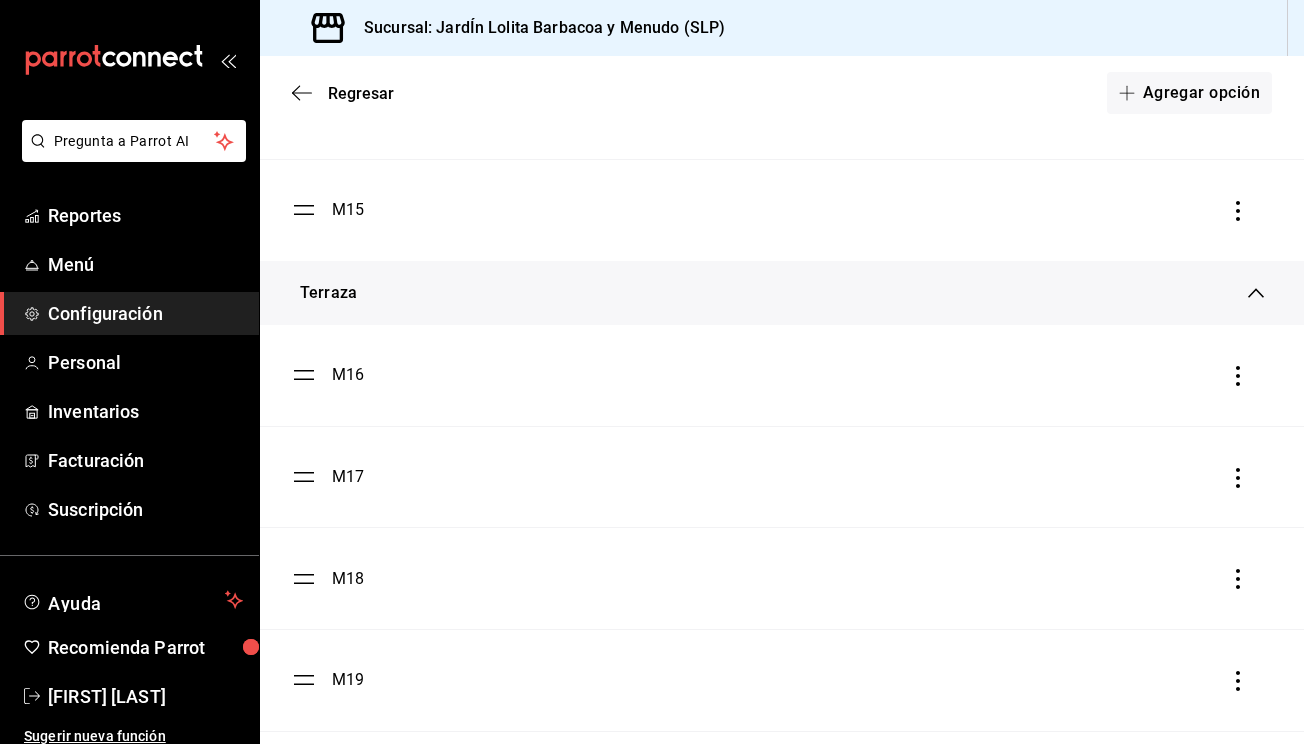 click 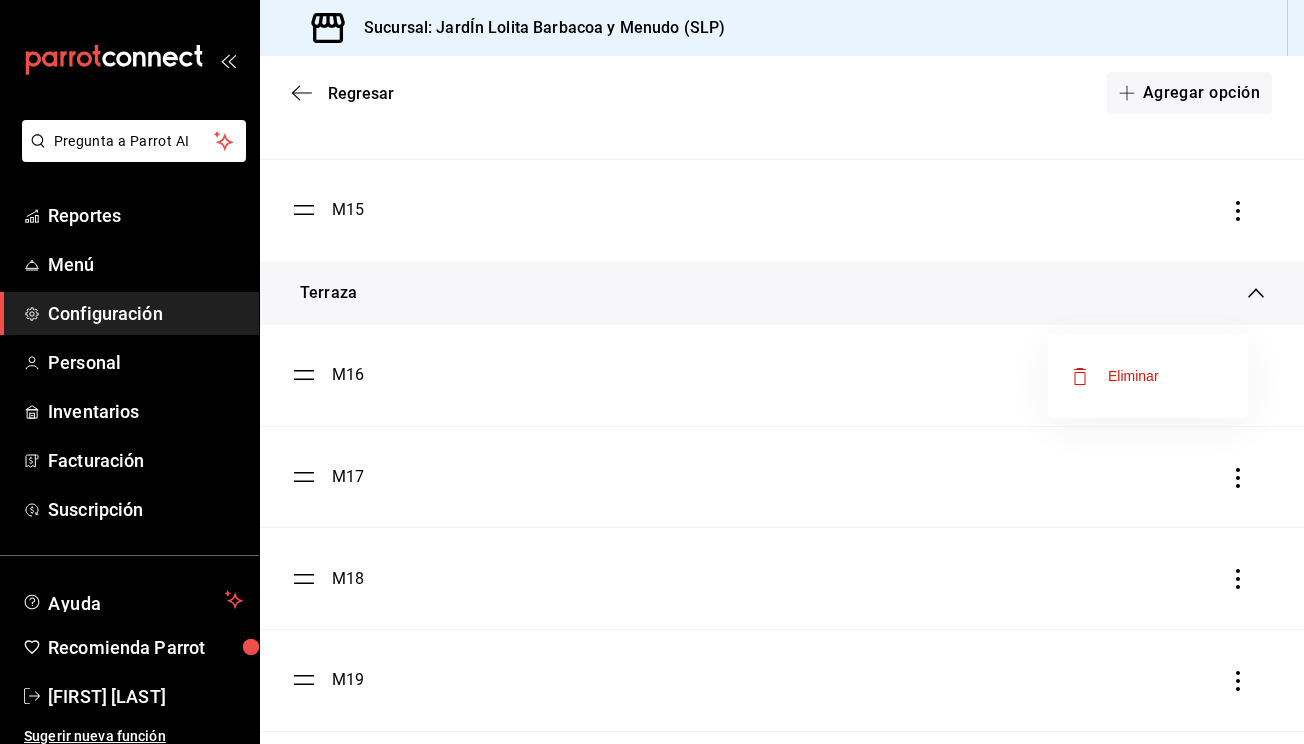 click at bounding box center [652, 372] 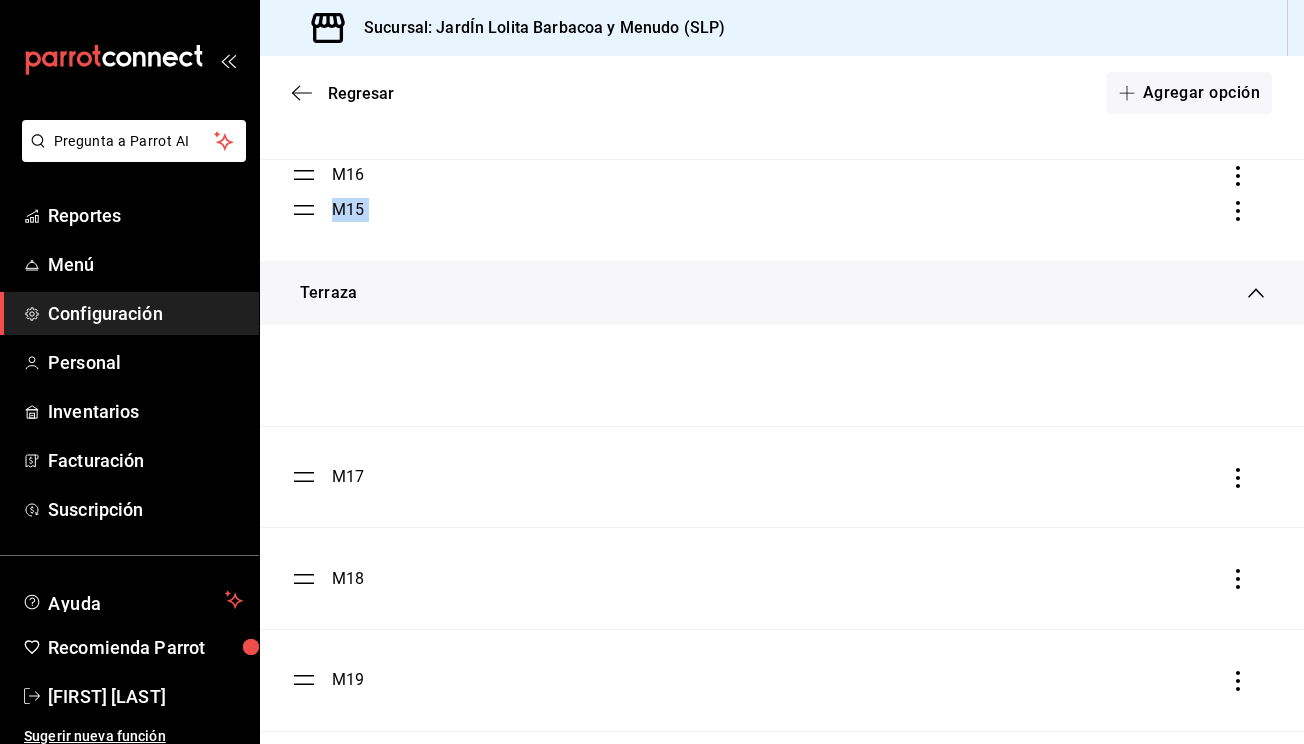 drag, startPoint x: 294, startPoint y: 378, endPoint x: 306, endPoint y: 178, distance: 200.35968 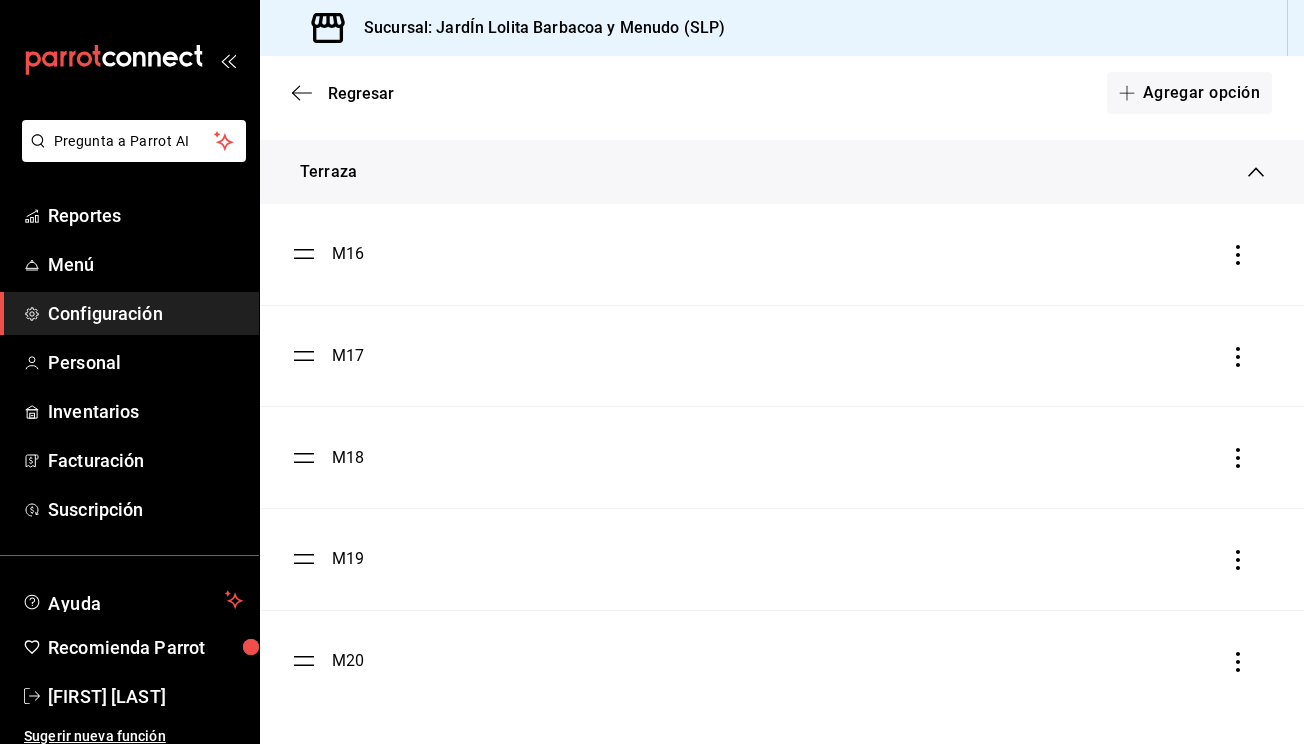 scroll, scrollTop: 1700, scrollLeft: 0, axis: vertical 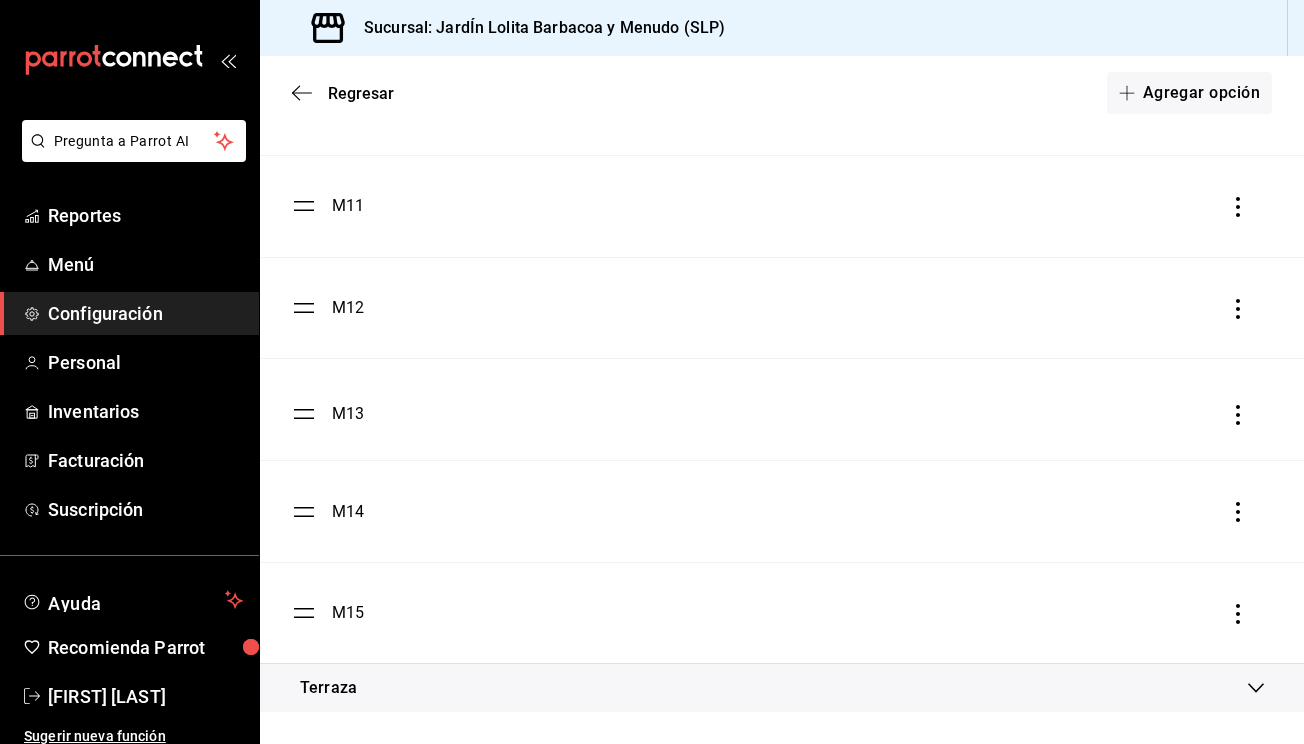 drag, startPoint x: 303, startPoint y: 413, endPoint x: 282, endPoint y: 416, distance: 21.213203 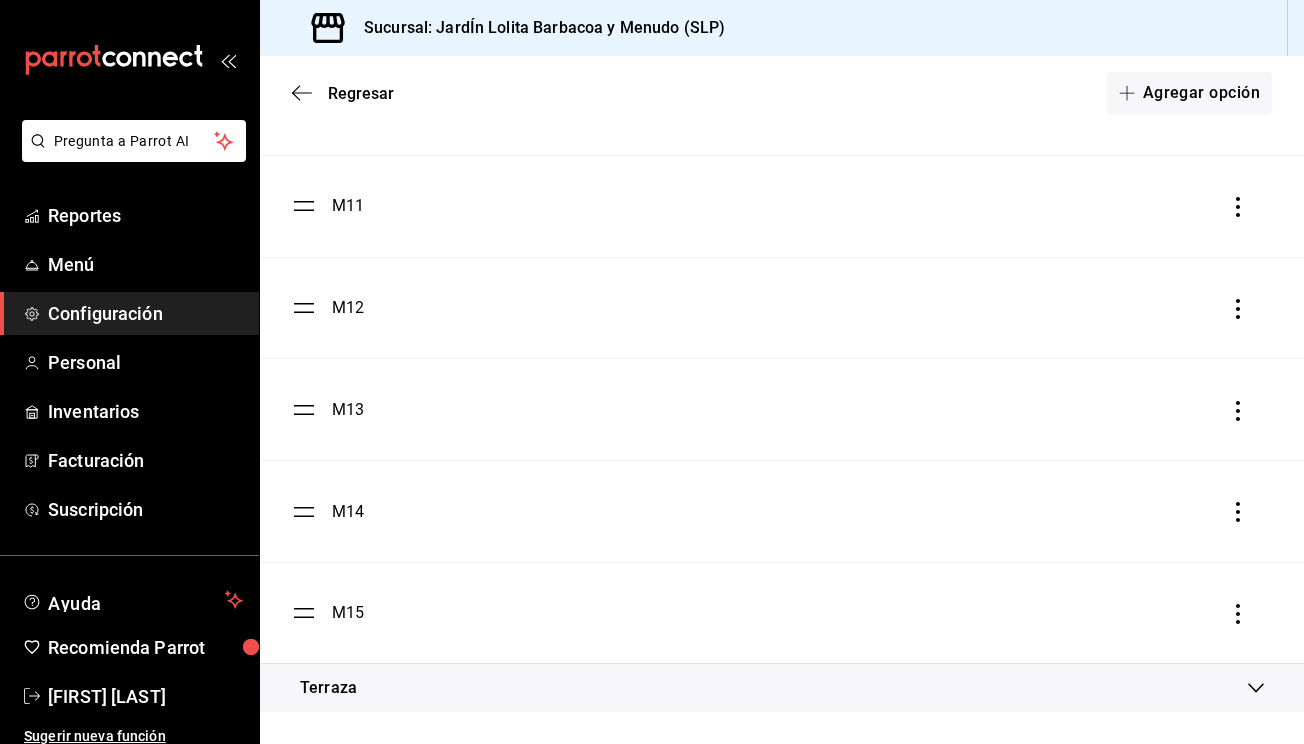 scroll, scrollTop: 0, scrollLeft: 0, axis: both 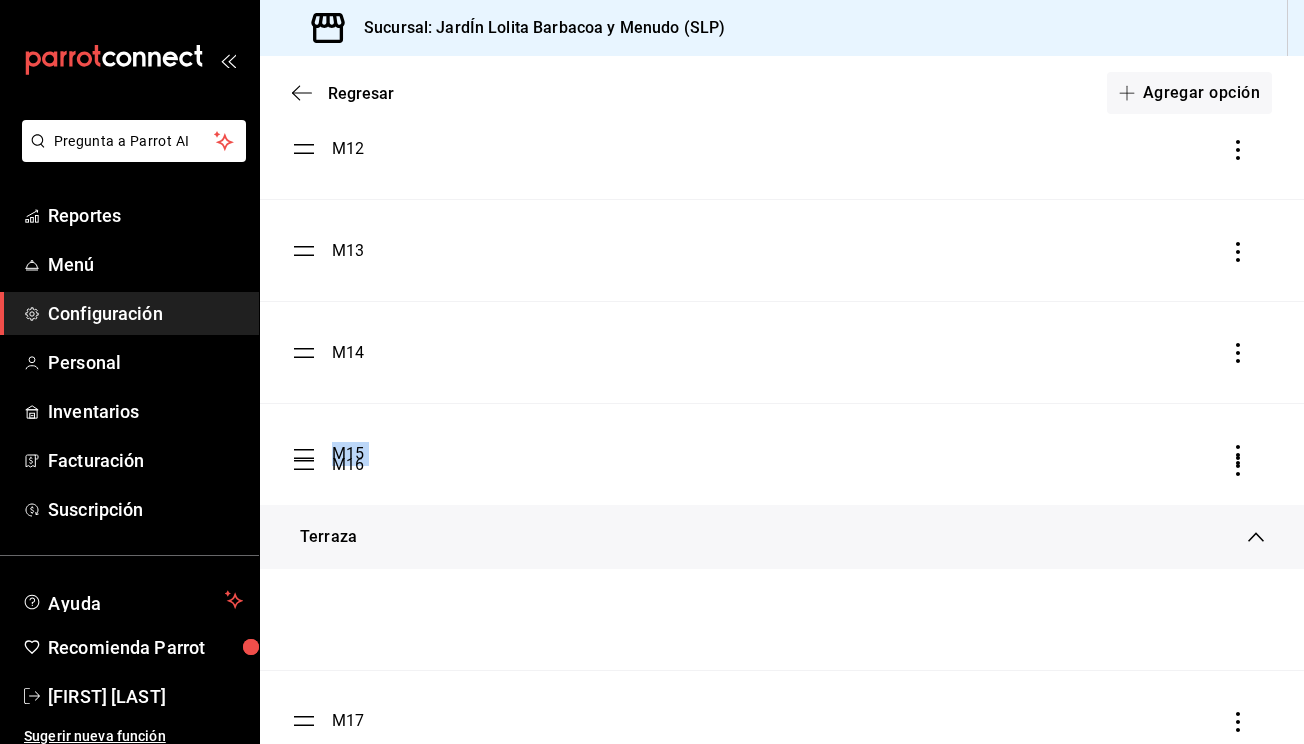 drag, startPoint x: 308, startPoint y: 260, endPoint x: 289, endPoint y: 471, distance: 211.85373 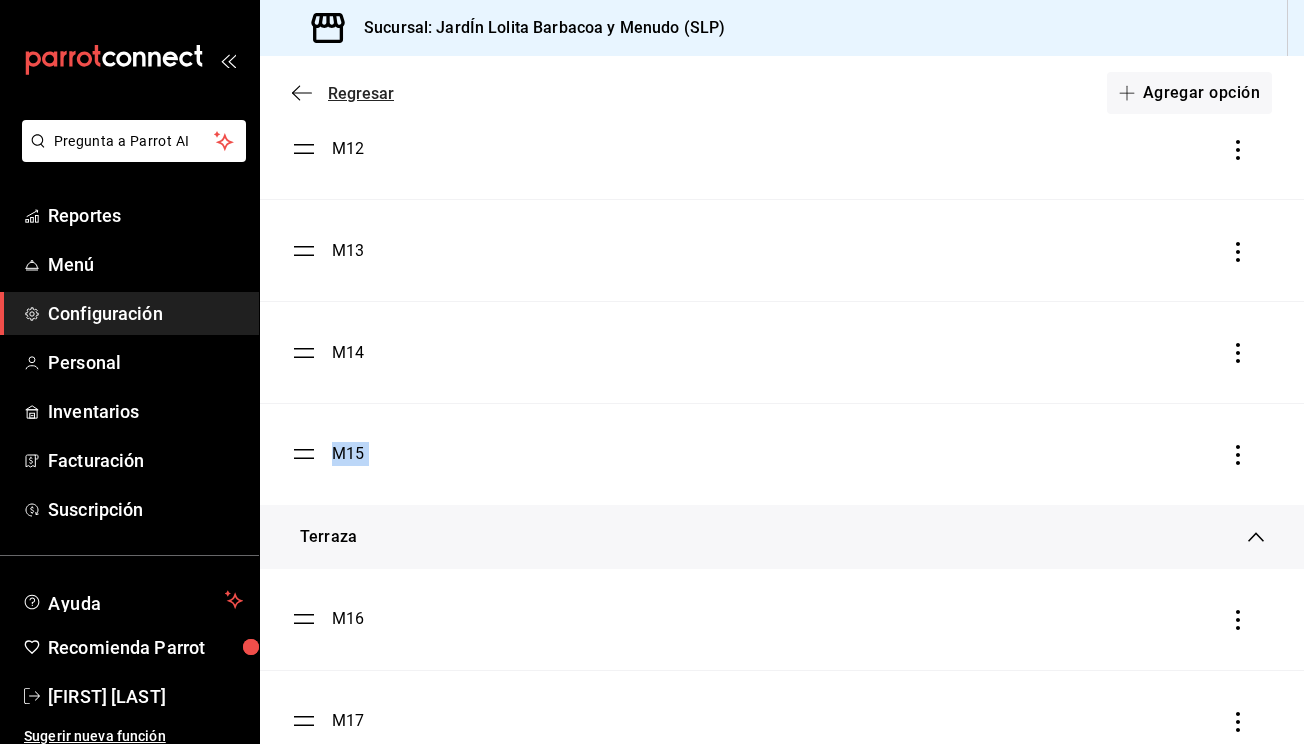 click 